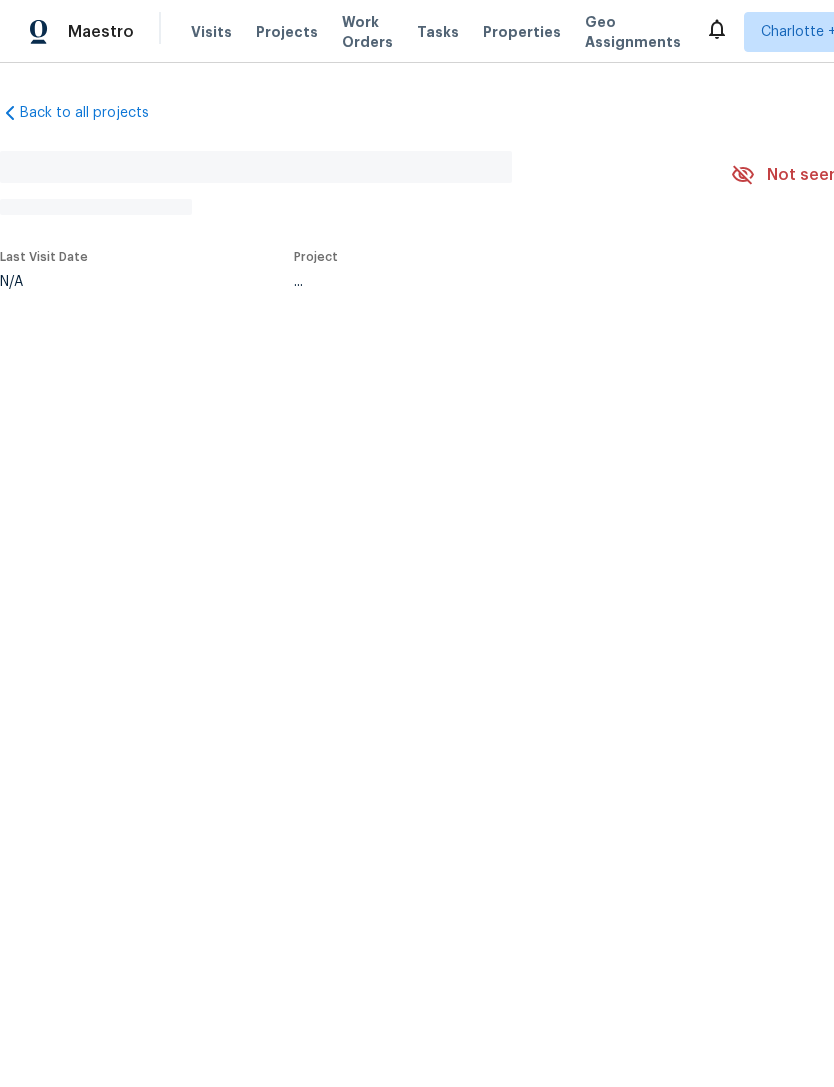 scroll, scrollTop: 0, scrollLeft: 0, axis: both 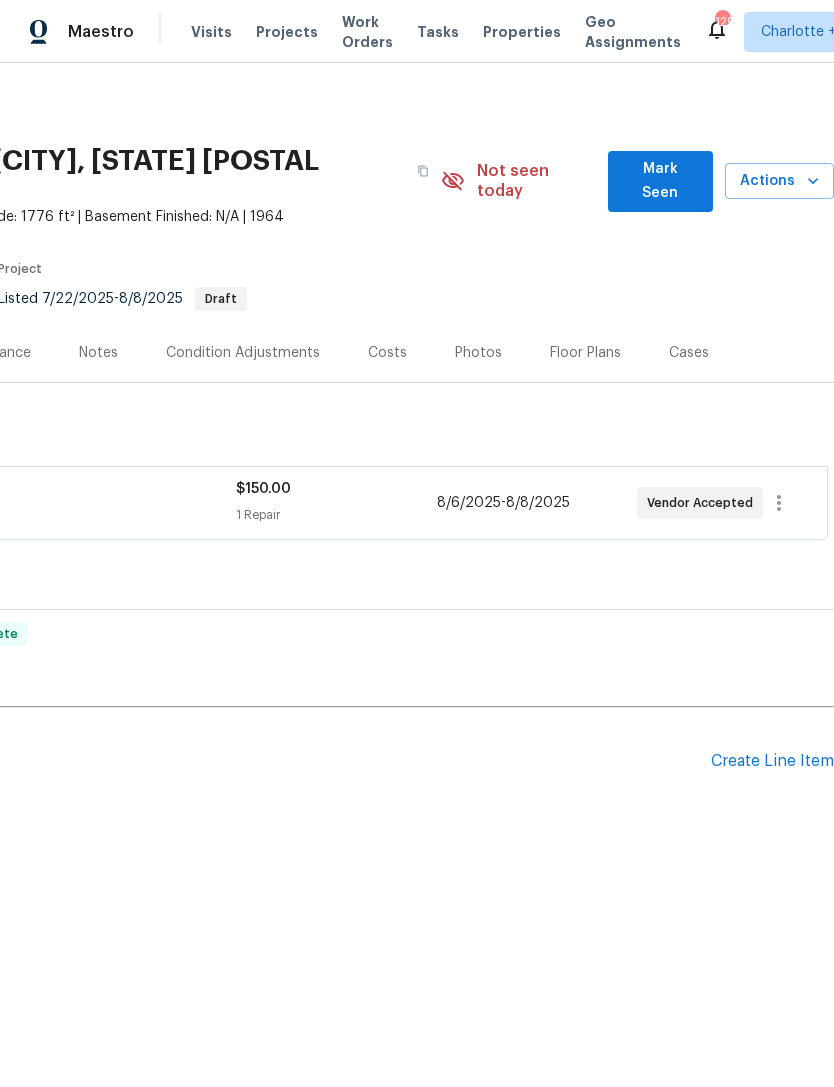 click on "Create Line Item" at bounding box center (772, 761) 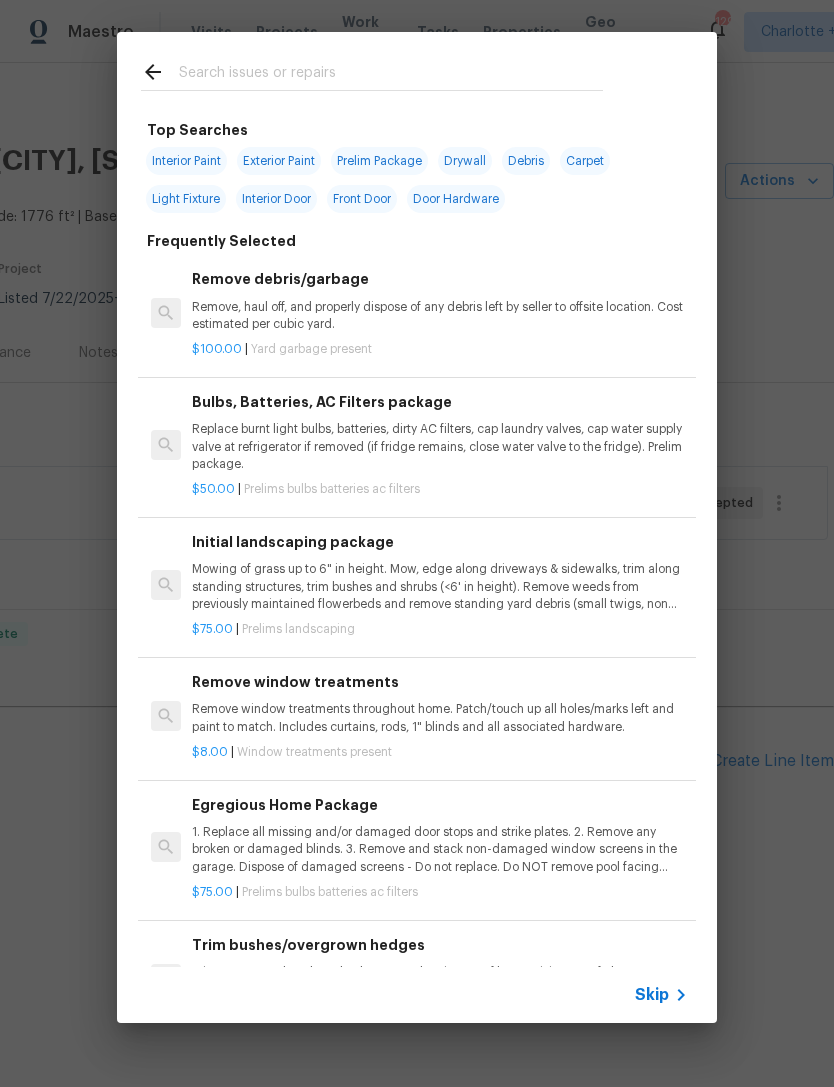 click at bounding box center (391, 75) 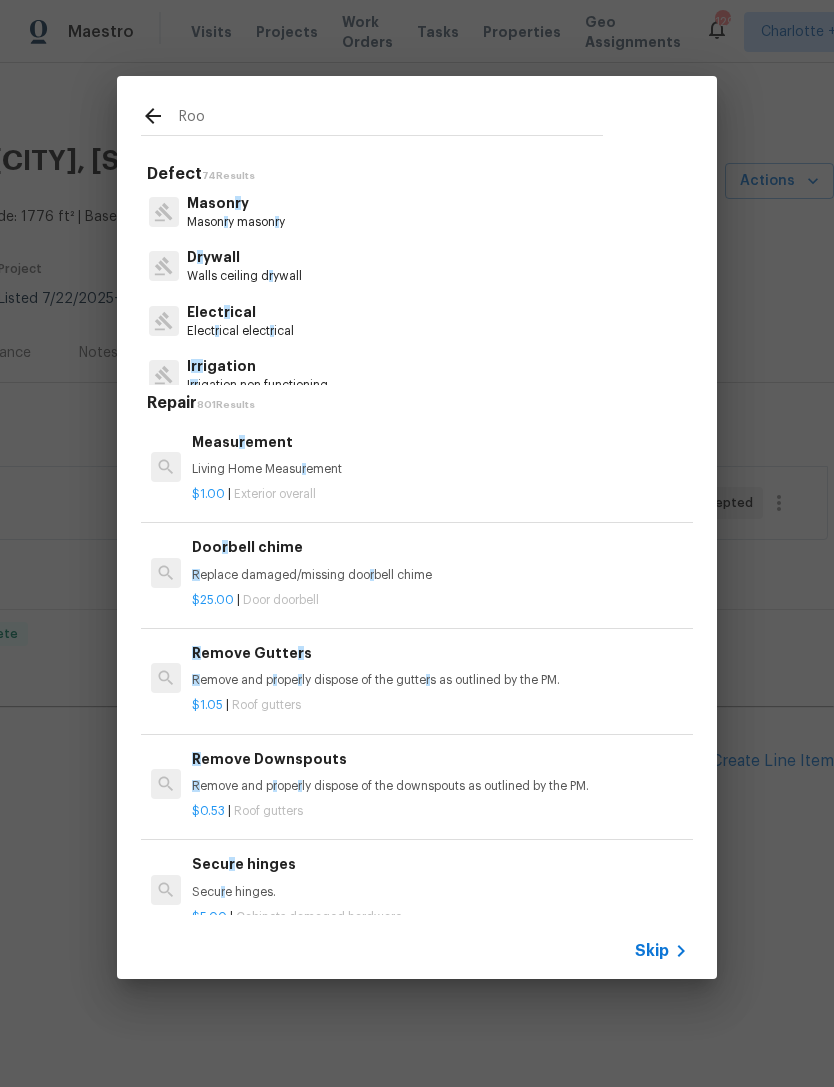 type on "Roof" 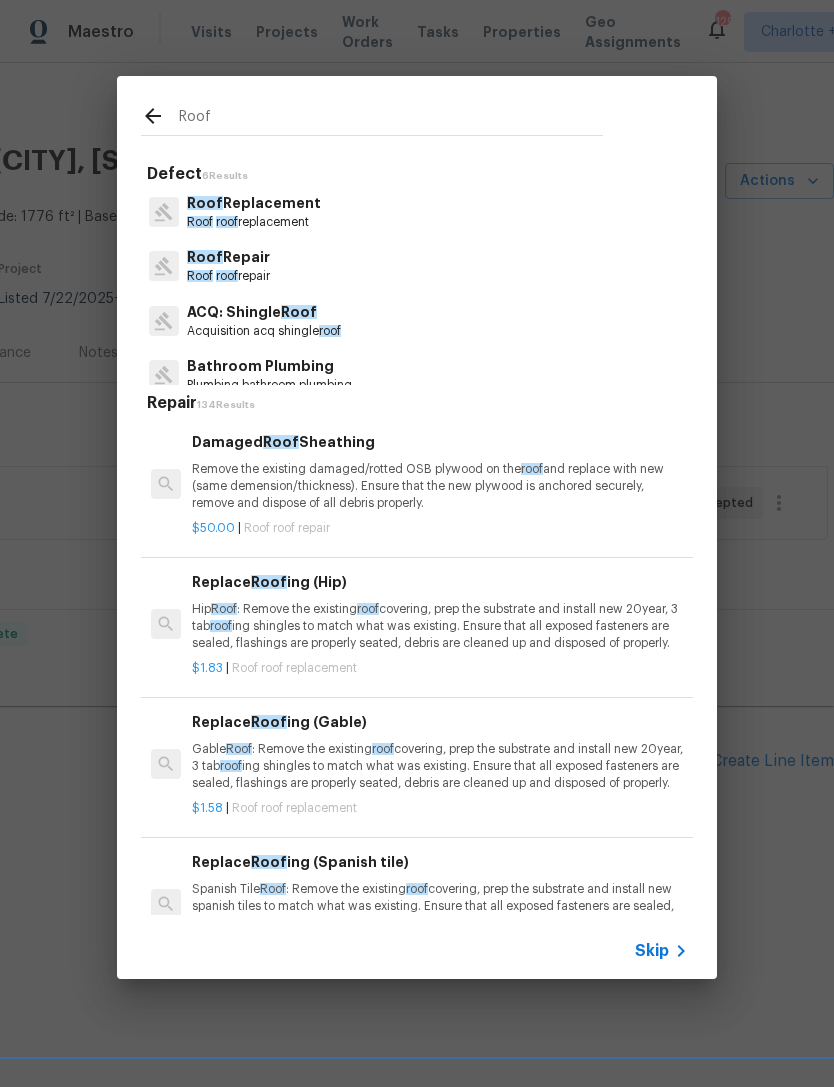 click on "Roof" at bounding box center [205, 257] 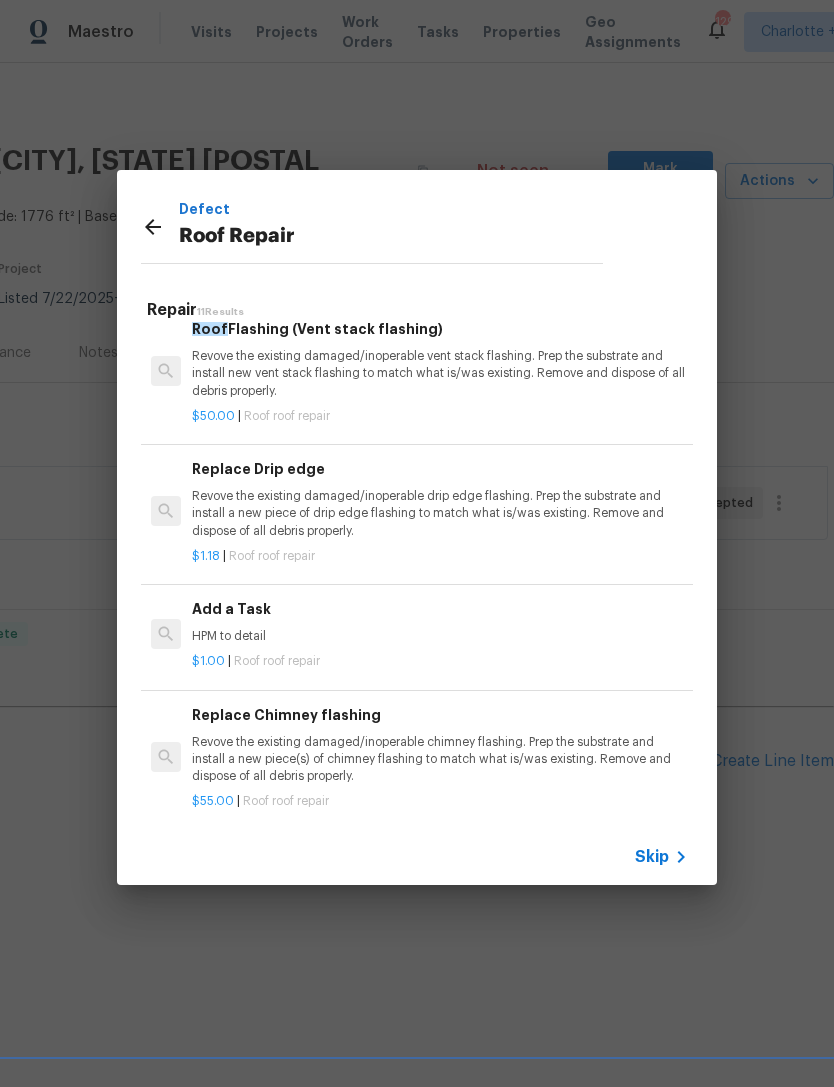 scroll, scrollTop: 981, scrollLeft: 0, axis: vertical 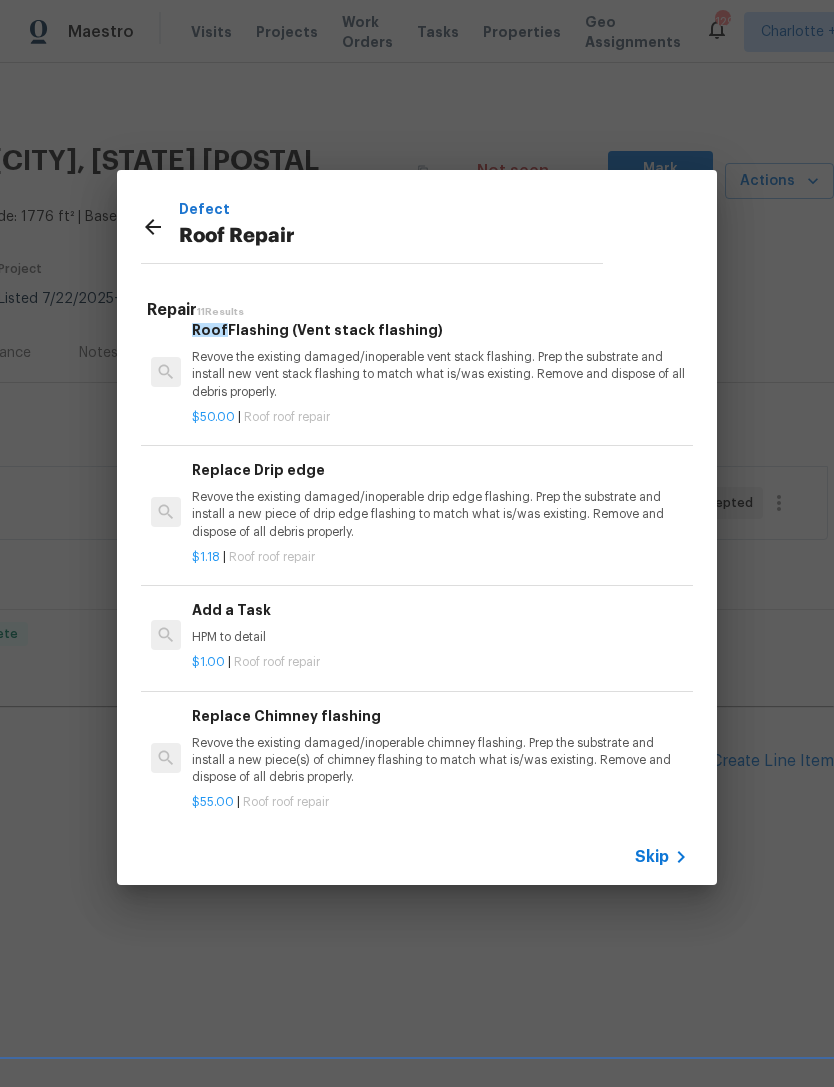 click on "Add a Task" at bounding box center [440, 610] 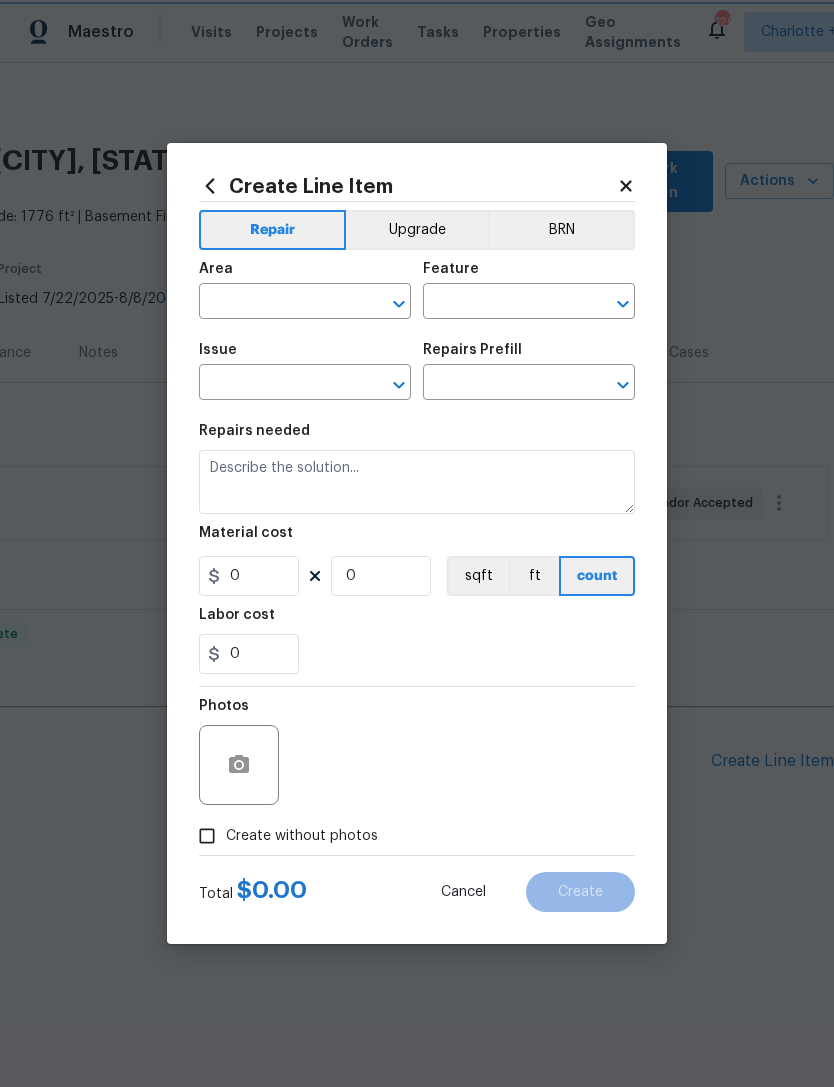 type on "Eaves and Trim" 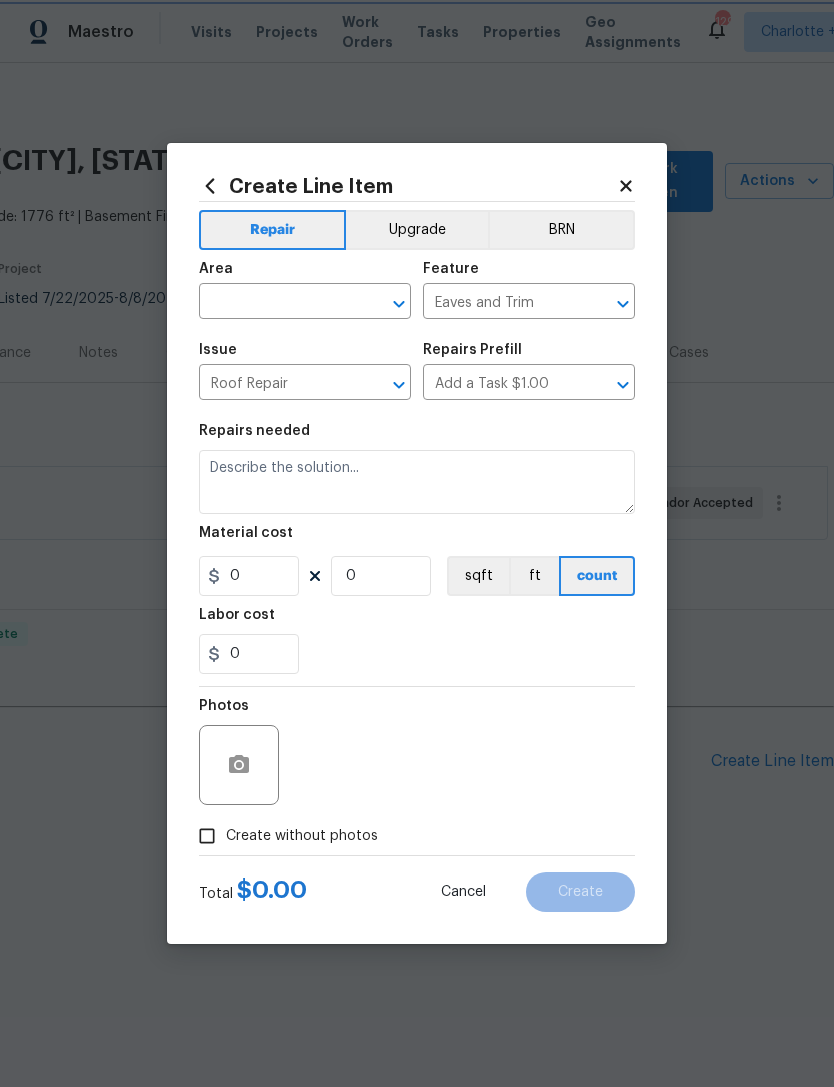 type on "HPM to detail" 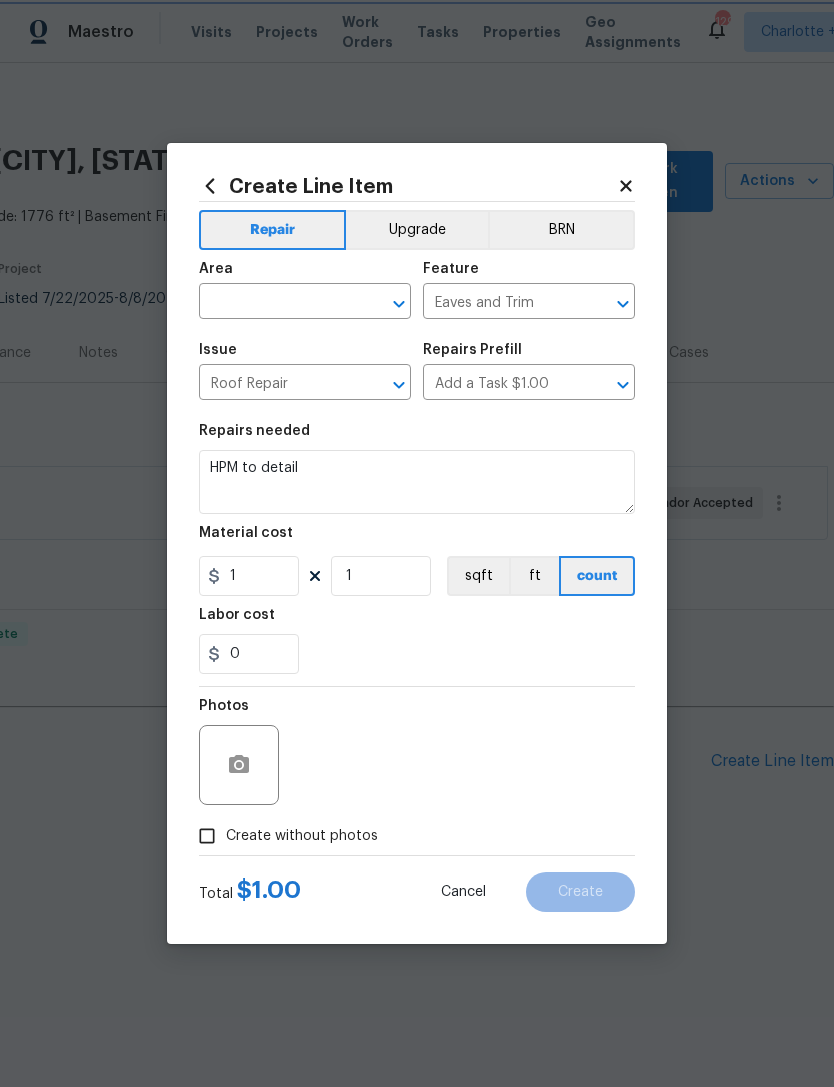 click on "Labor cost" at bounding box center [237, 615] 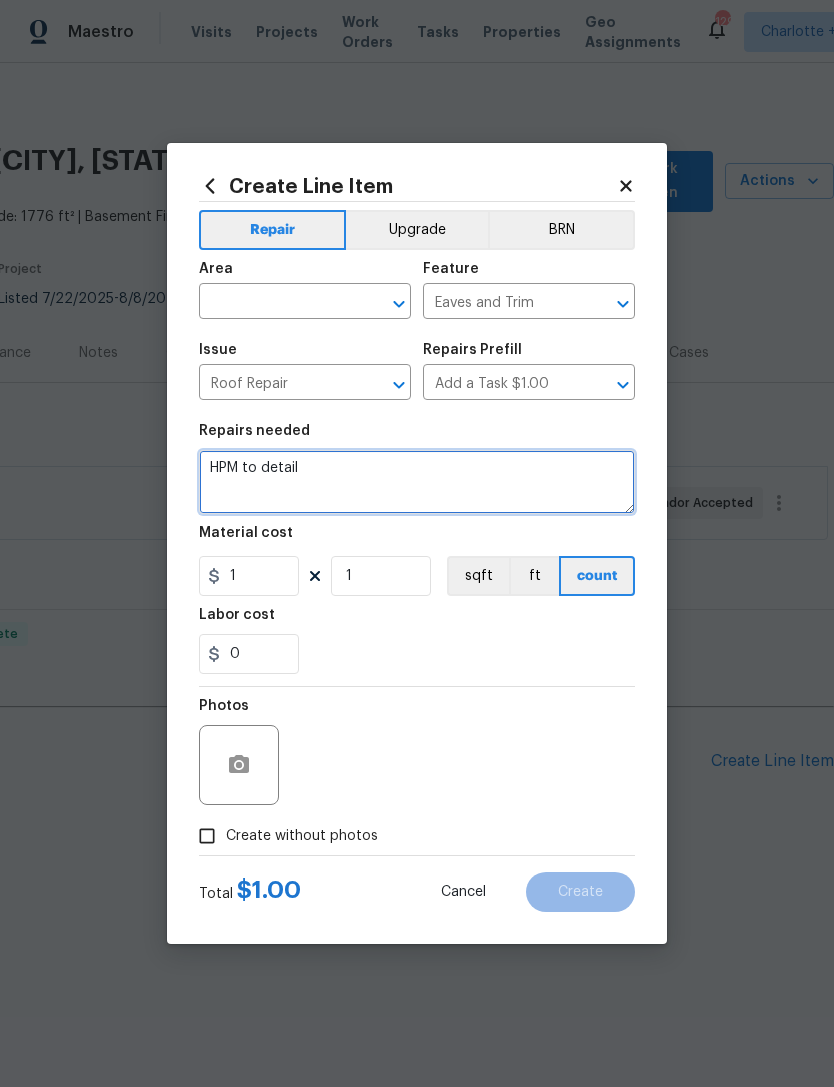 click on "HPM to detail" at bounding box center (417, 482) 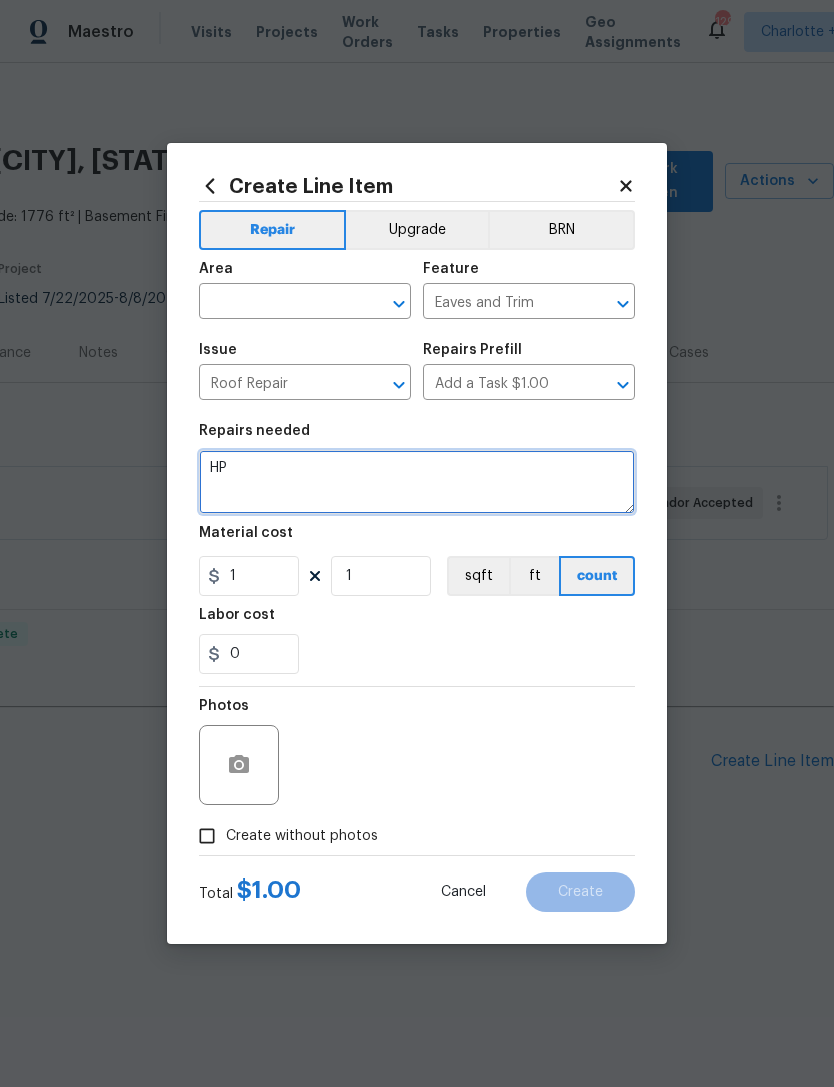 type on "H" 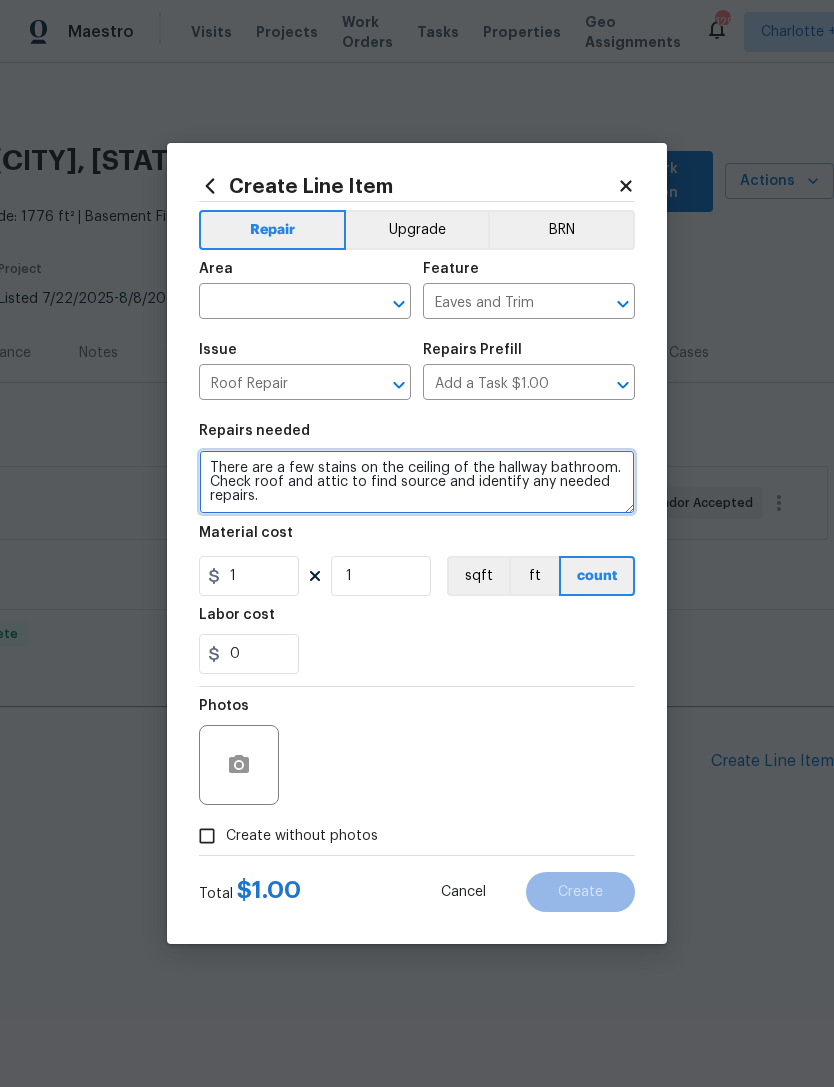 type on "There are a few stains on the ceiling of the hallway bathroom. Check roof and attic to find source and identify any needed repairs." 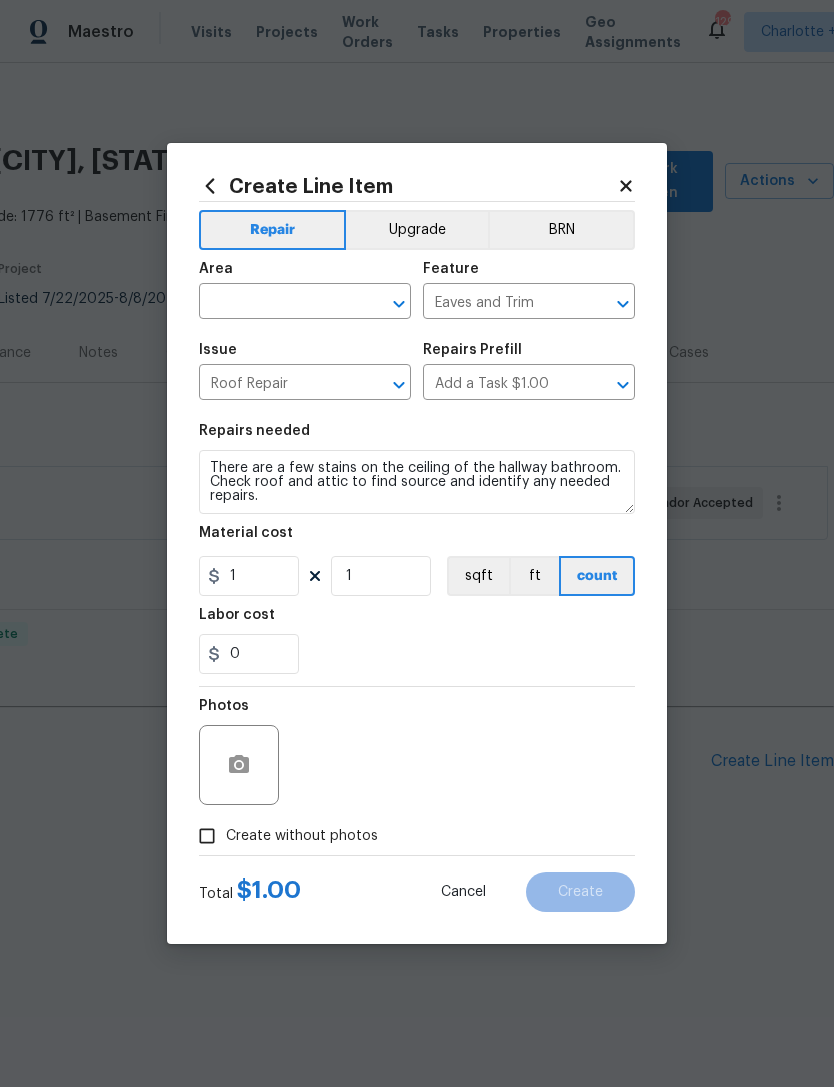 click at bounding box center [277, 303] 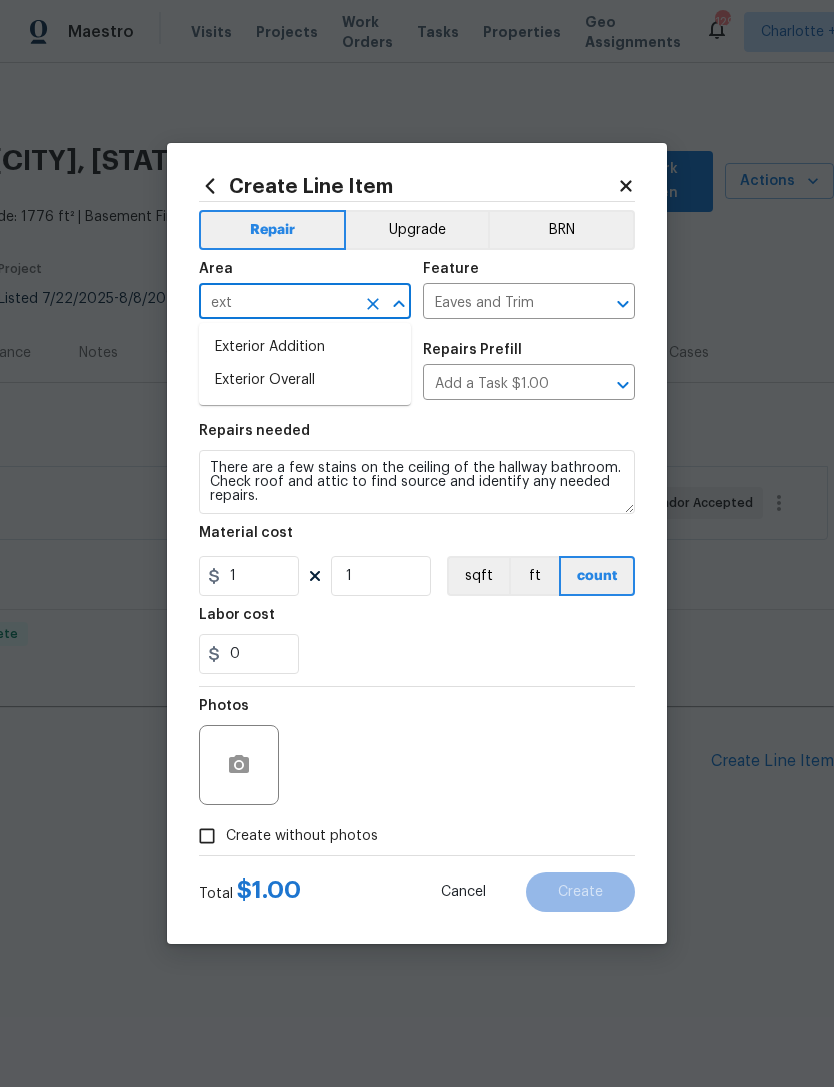 click on "Exterior Overall" at bounding box center [305, 380] 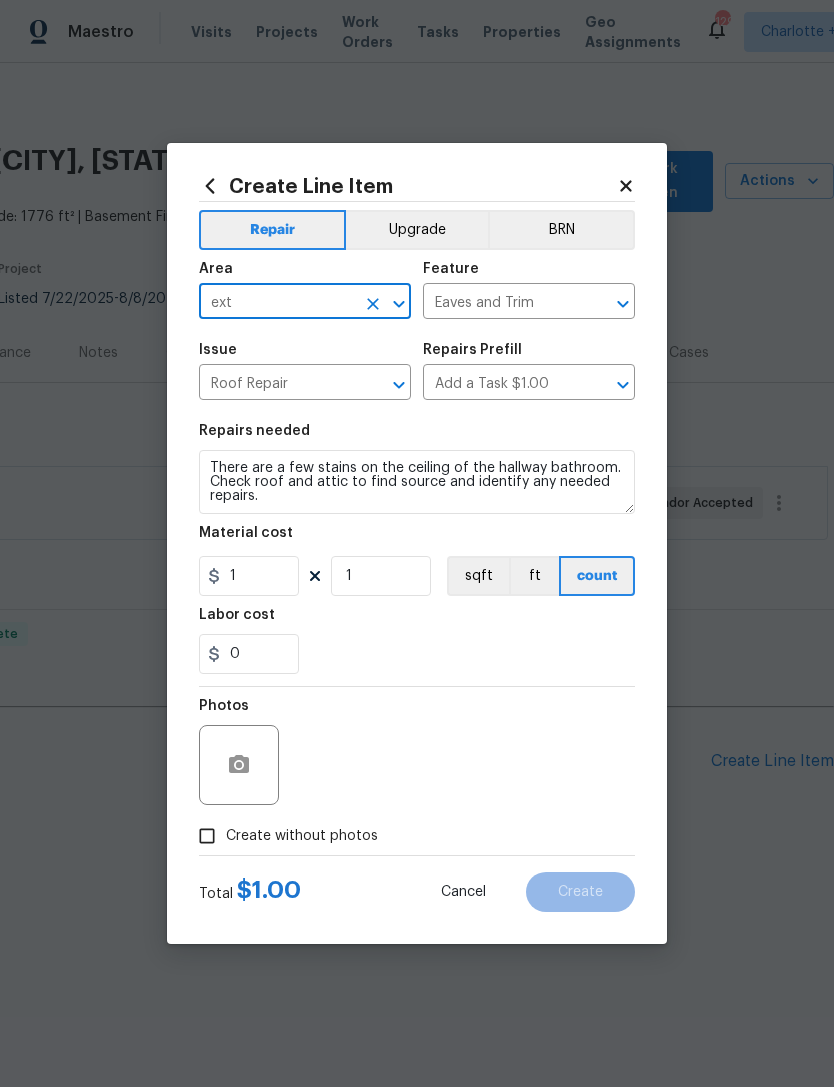 type on "Exterior Overall" 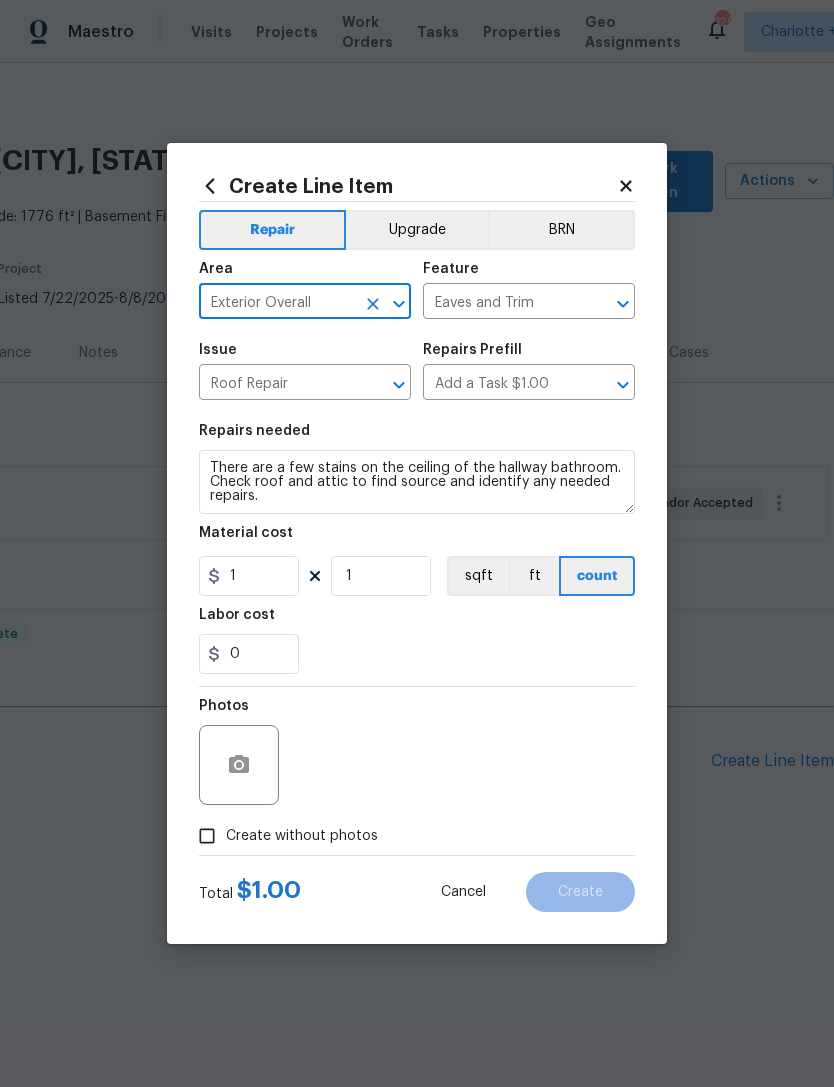 click at bounding box center [385, 385] 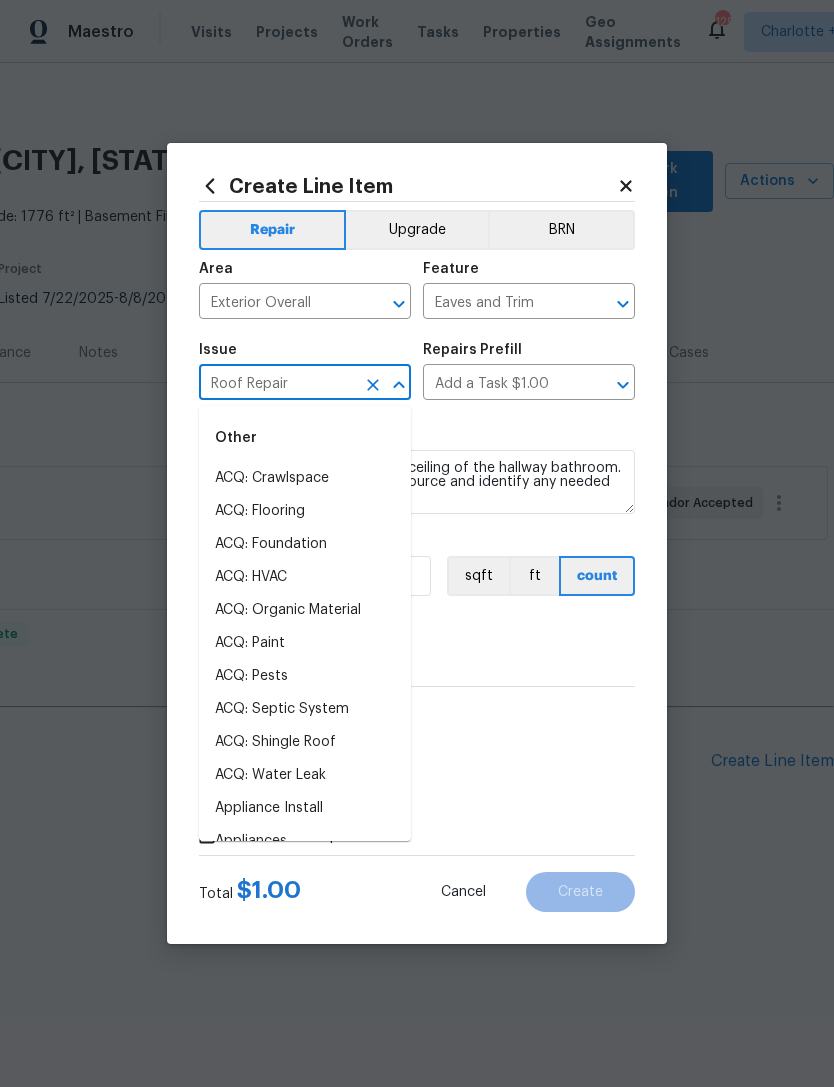click on "0" at bounding box center (417, 654) 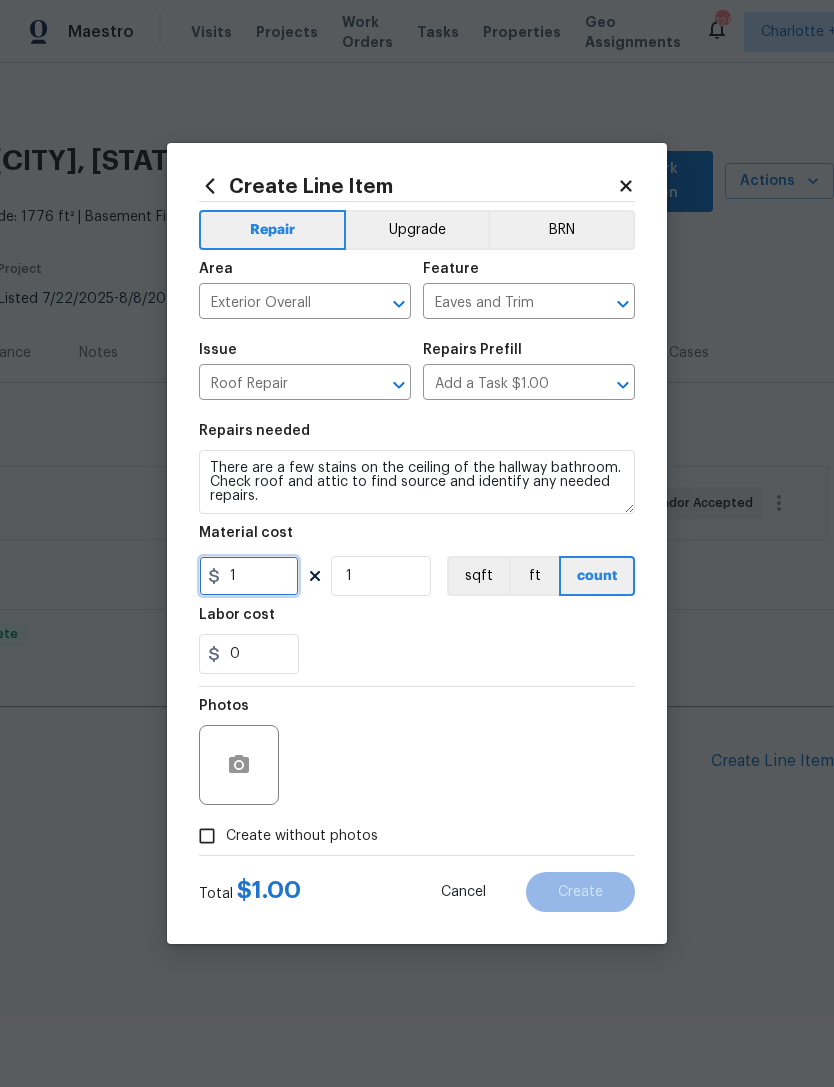click on "1" at bounding box center [249, 576] 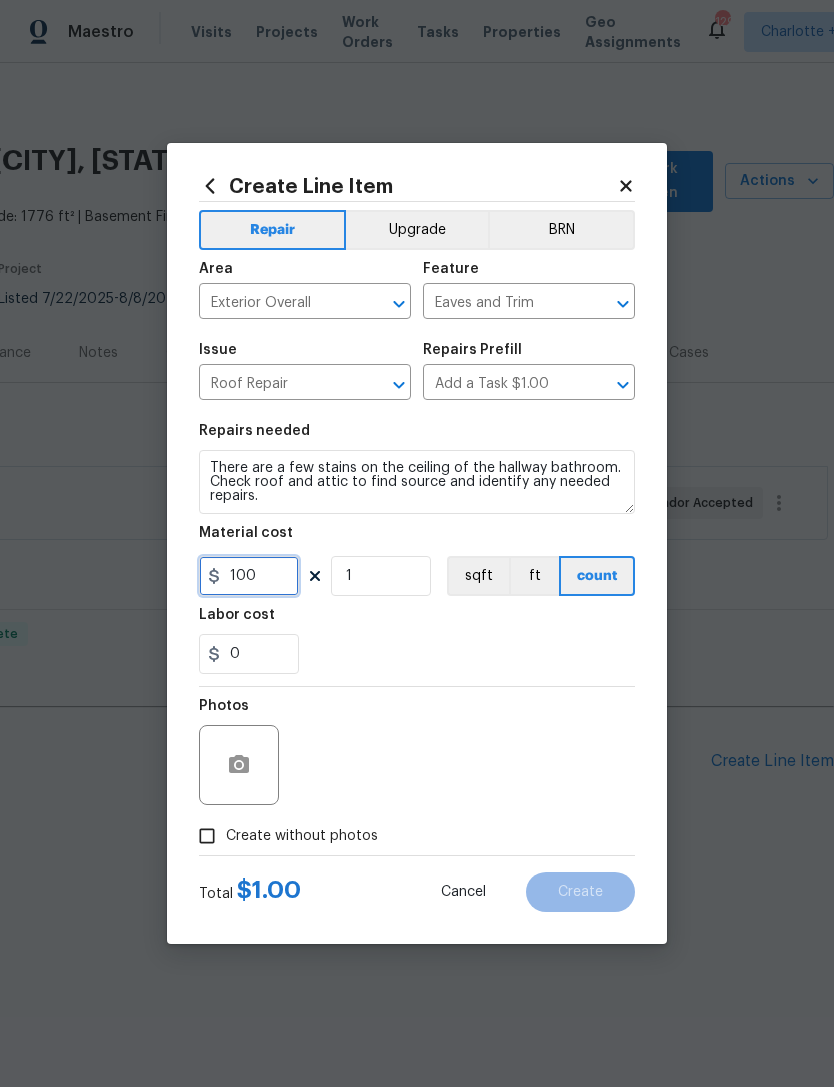 type on "100" 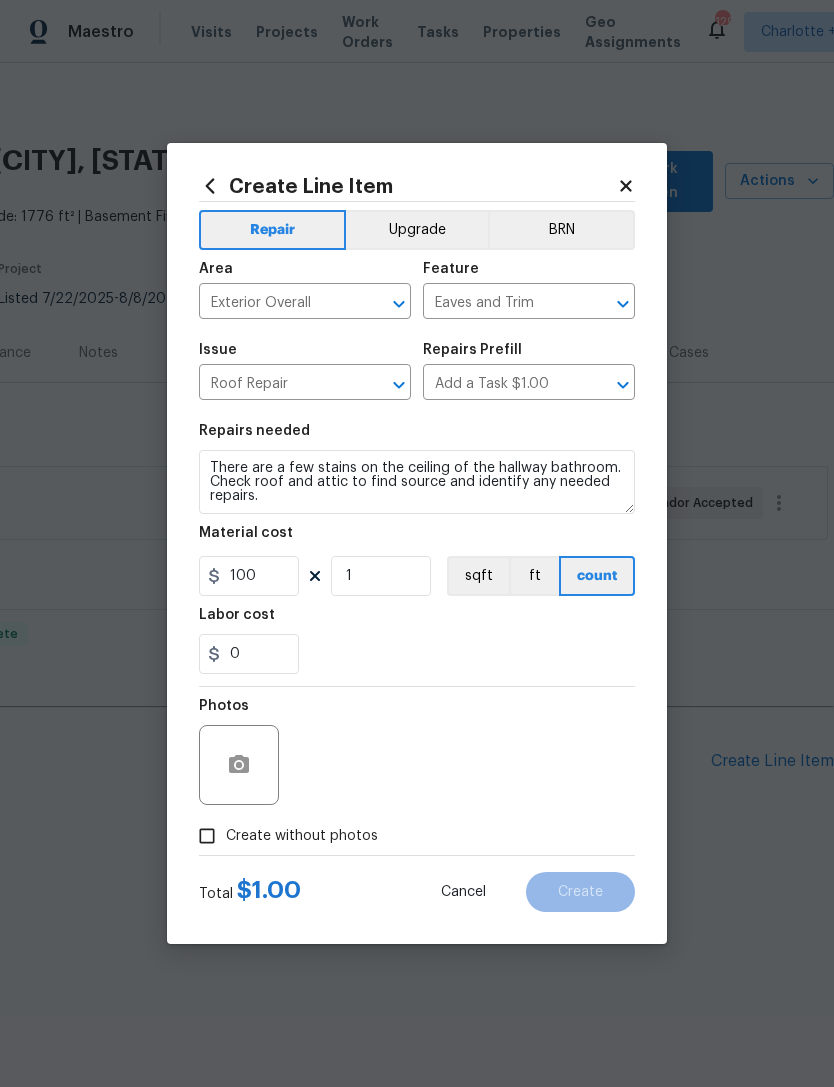 click on "Repair Upgrade BRN Area Exterior Overall ​ Feature Eaves and Trim ​ Issue Roof Repair ​ Repairs Prefill Add a Task $1.00 ​ Repairs needed There are a few stains on the ceiling of the hallway bathroom. Check roof and attic to find source and identify any needed repairs. Material cost 100 1 sqft ft count Labor cost 0 Photos Create without photos" at bounding box center (417, 528) 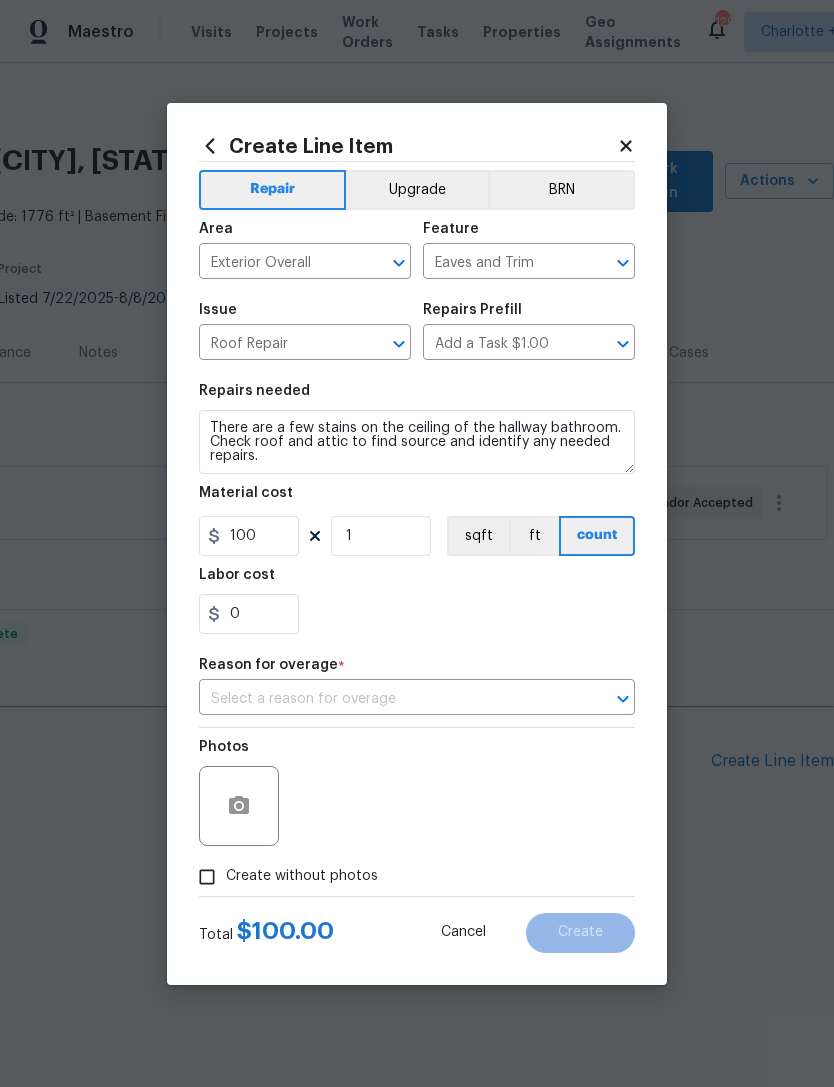 click on "Create without photos" at bounding box center (207, 877) 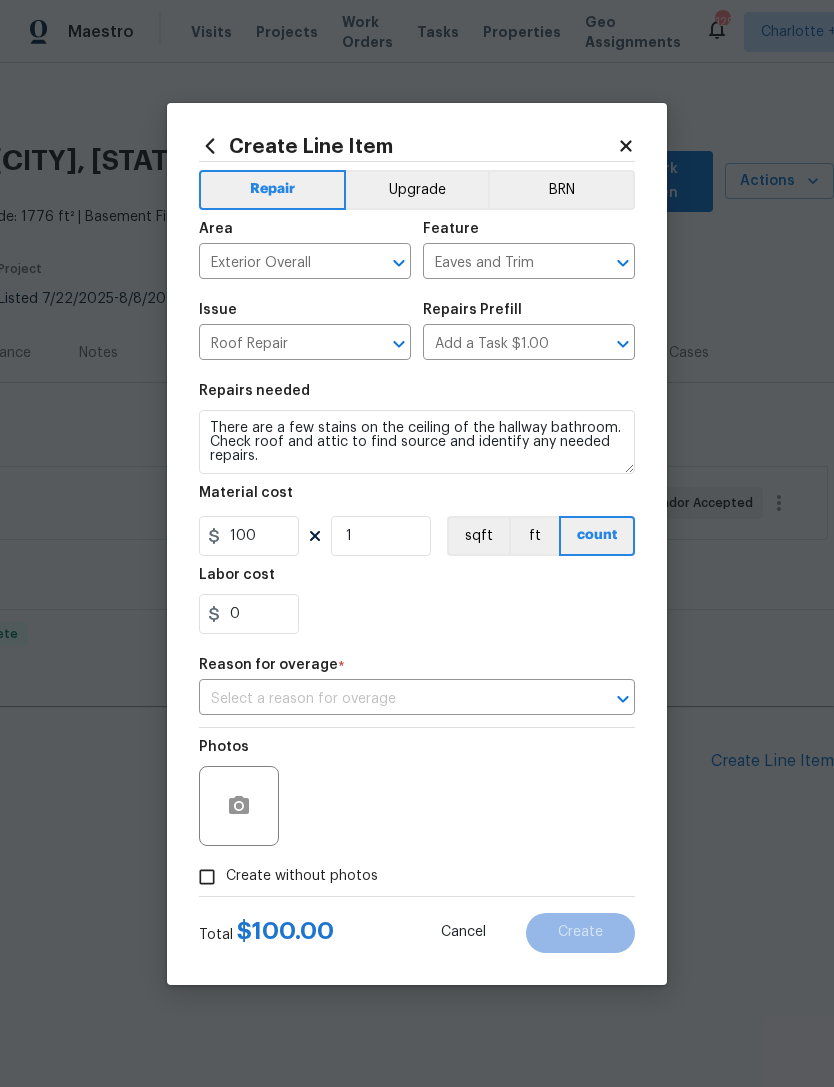 checkbox on "true" 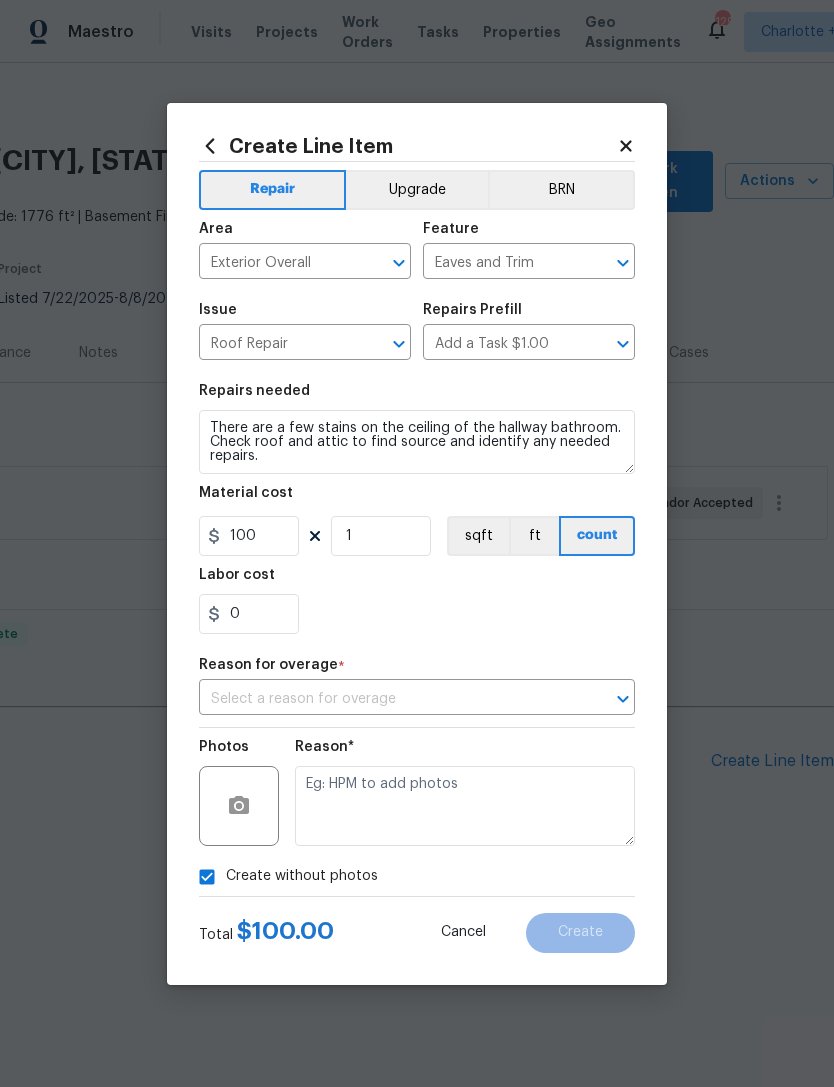 click at bounding box center (389, 699) 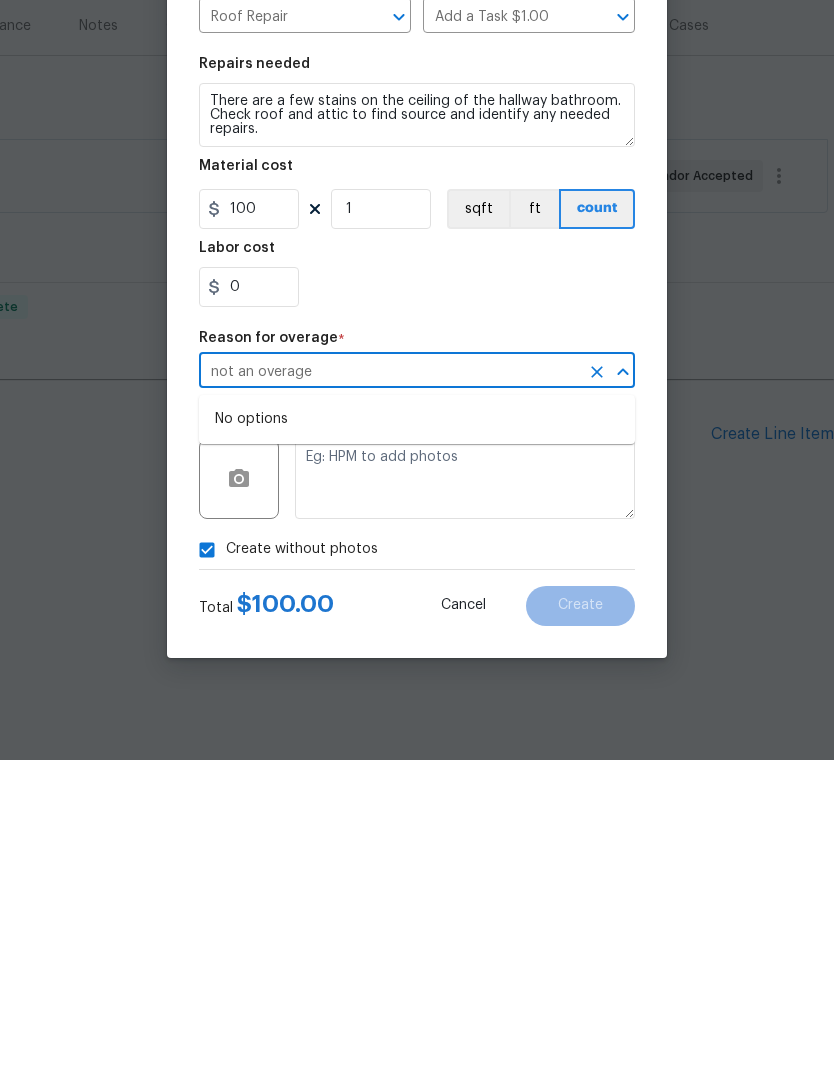 type on "not an overage" 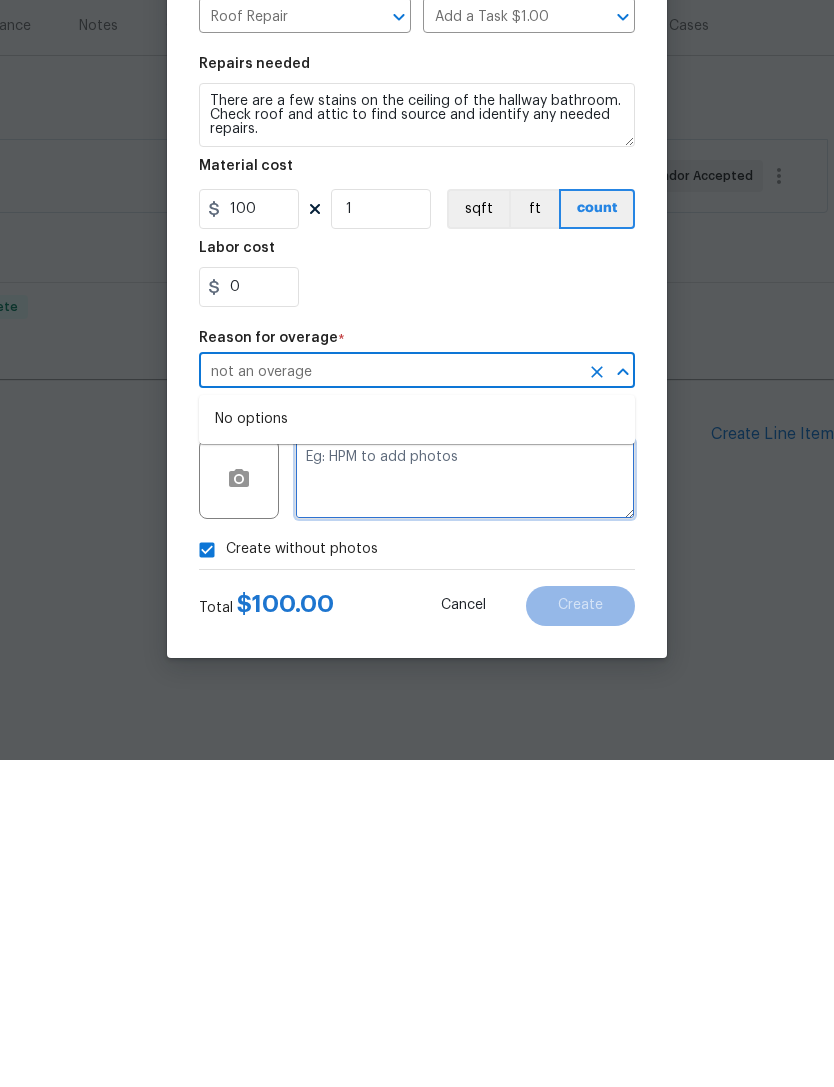 click at bounding box center [465, 806] 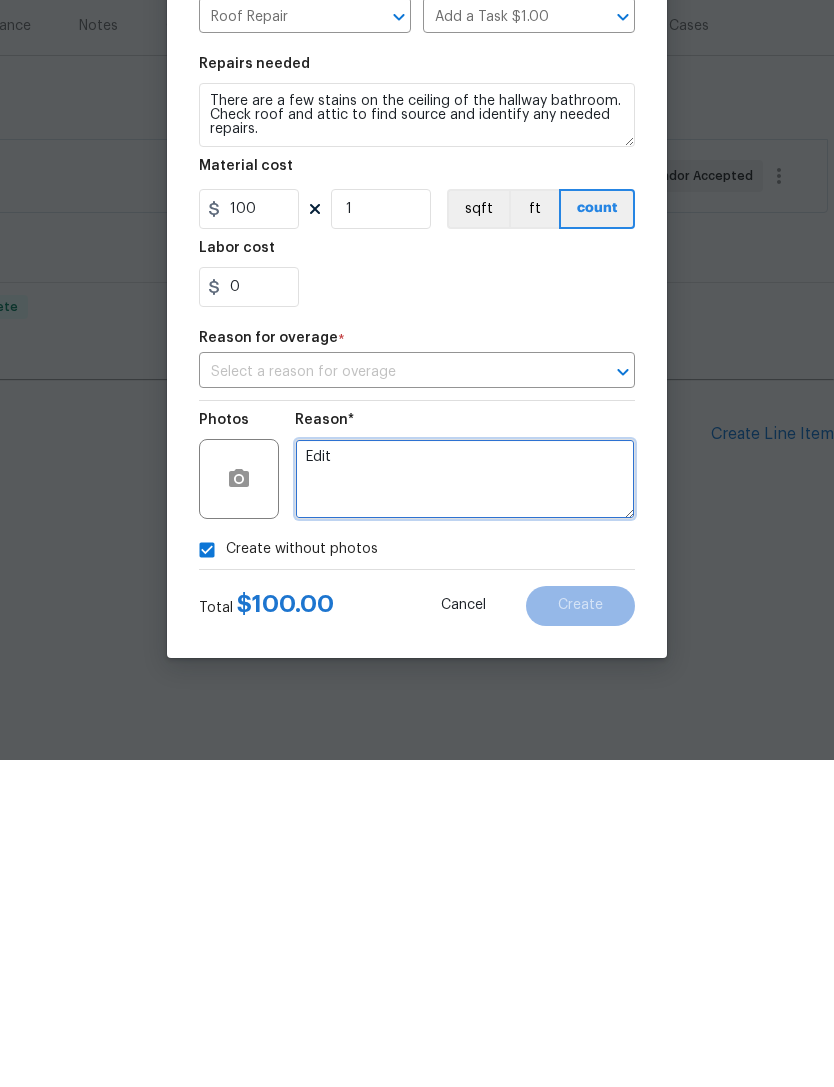 type on "Edit" 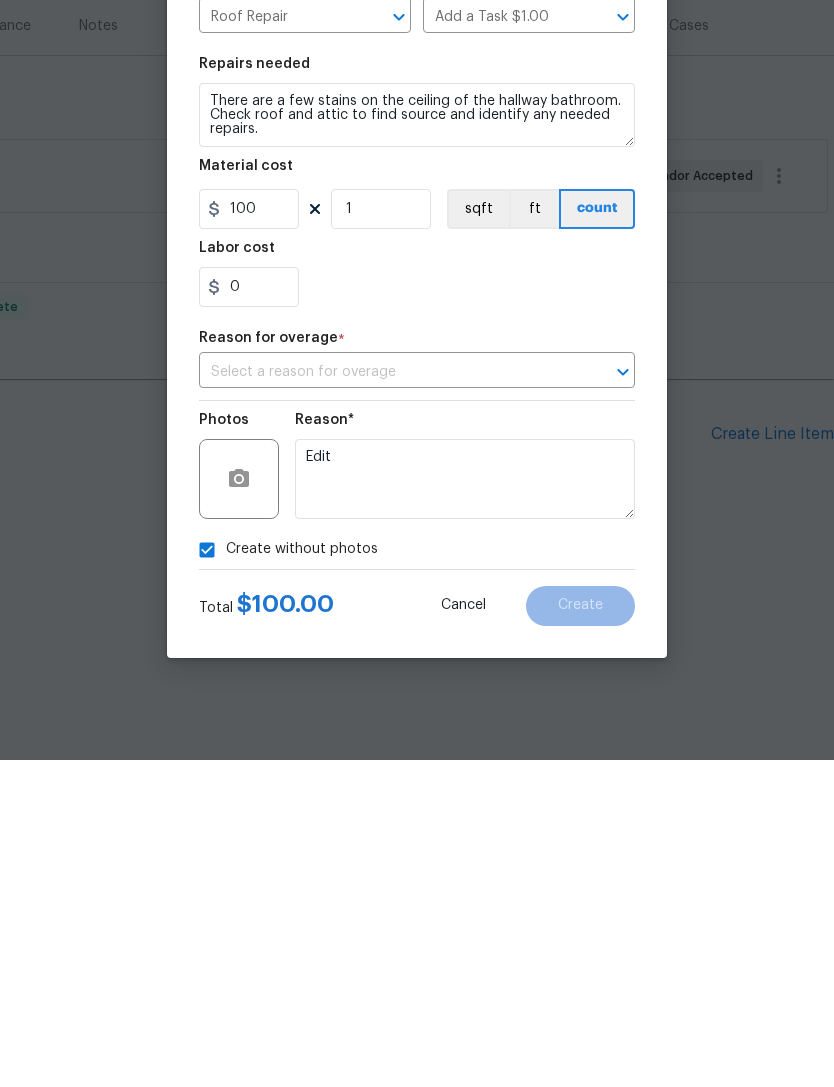 click on "Create without photos" at bounding box center (417, 877) 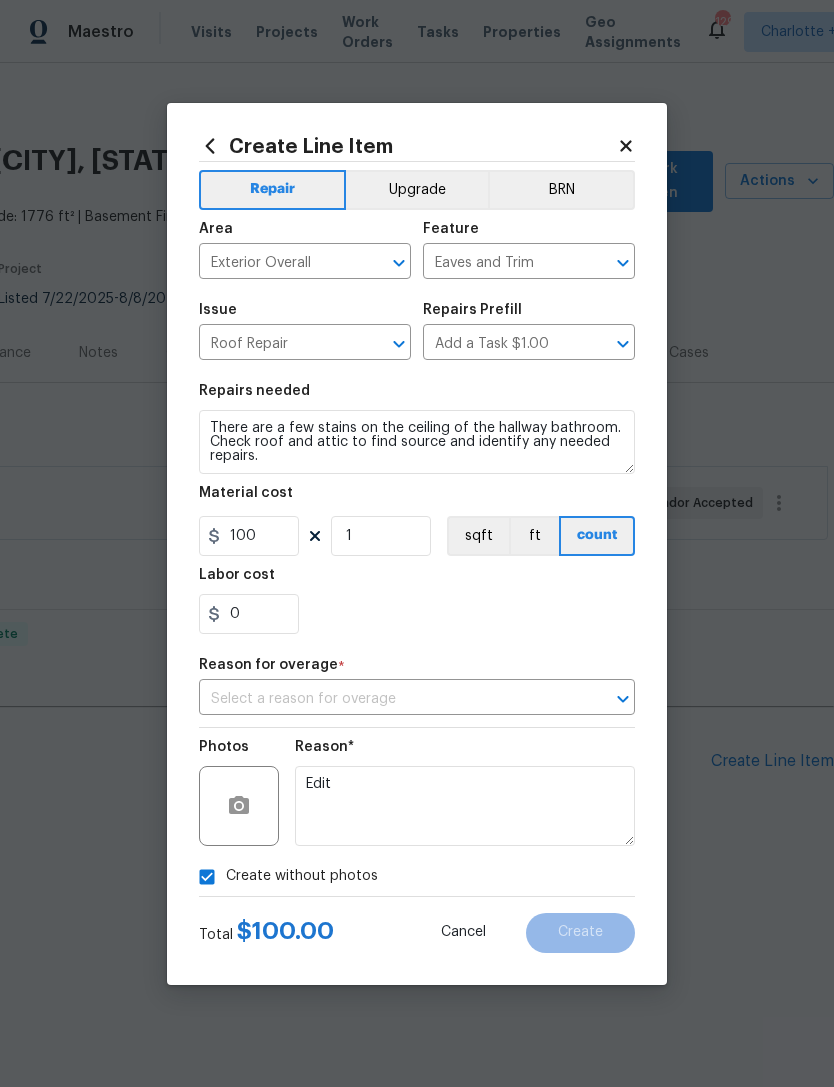 click on "Create without photos" at bounding box center [417, 877] 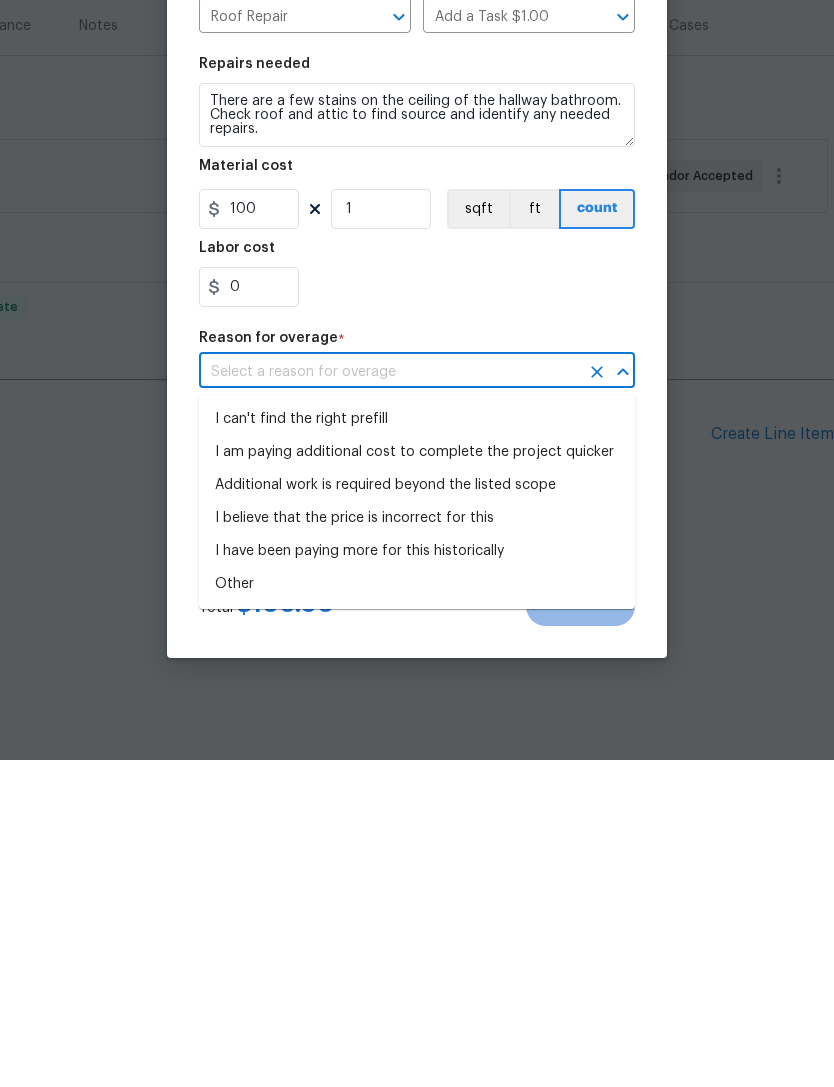 click on "Other" at bounding box center (417, 911) 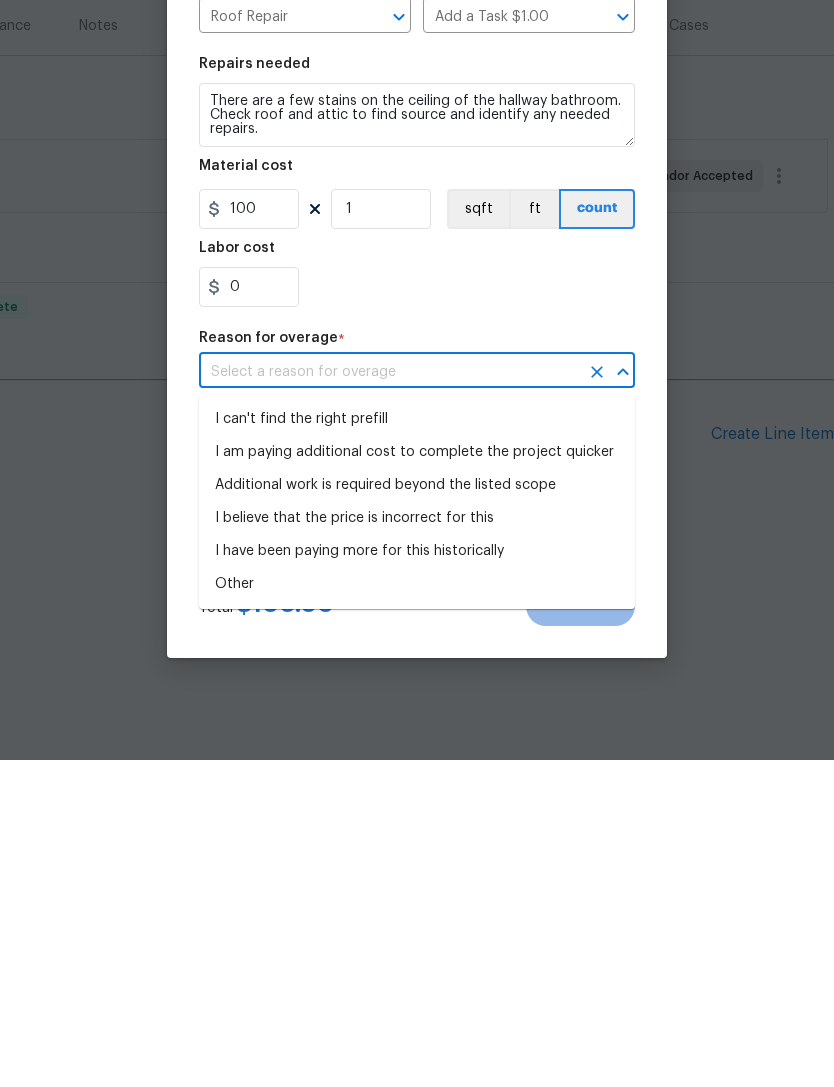 type on "Other" 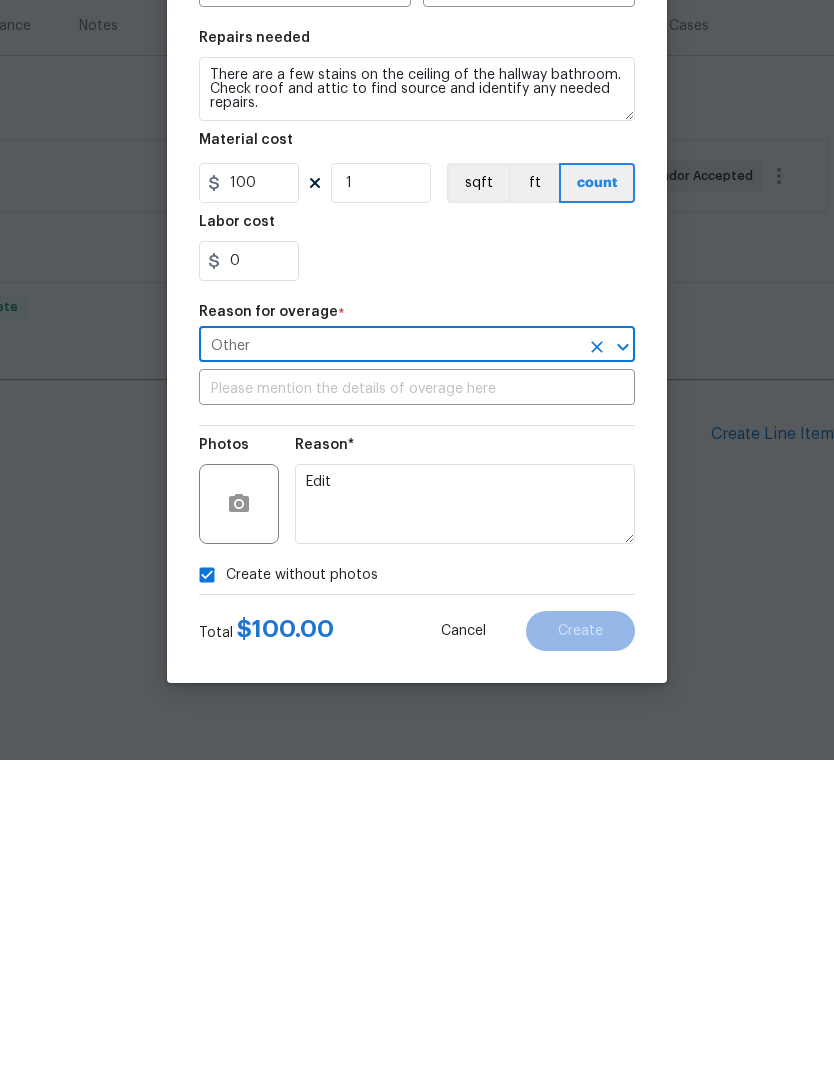 click at bounding box center [417, 716] 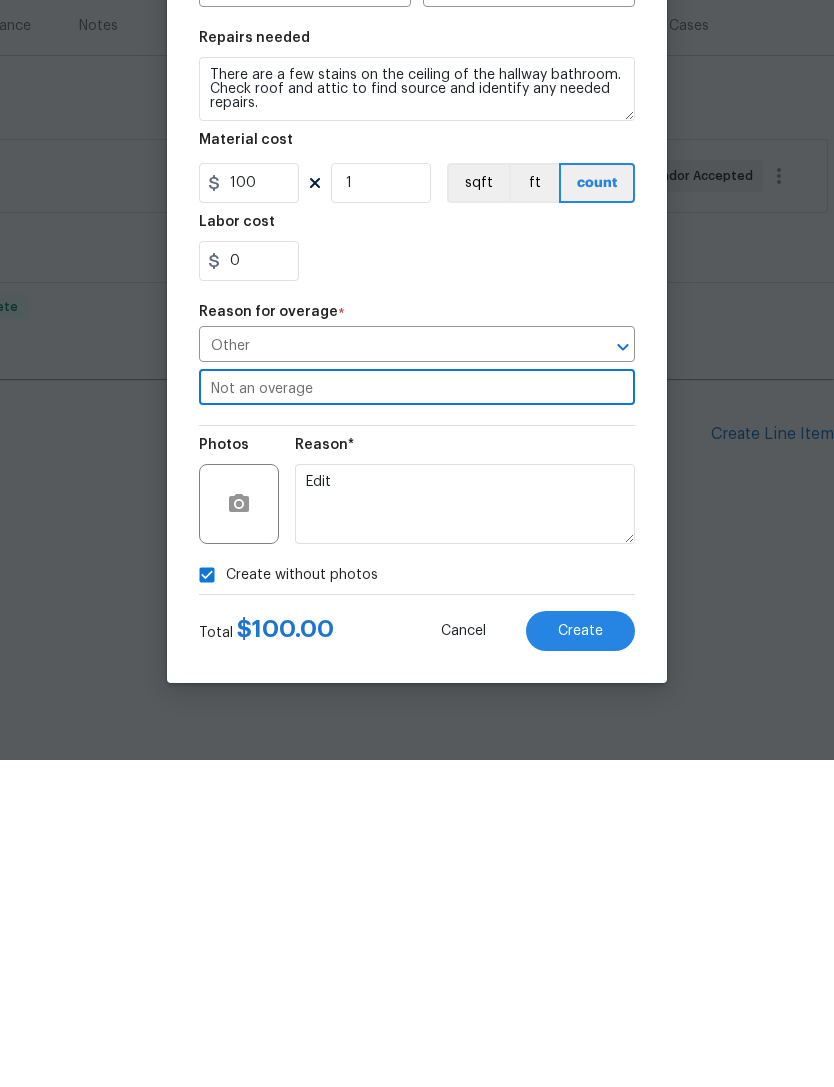 type on "Not an overage" 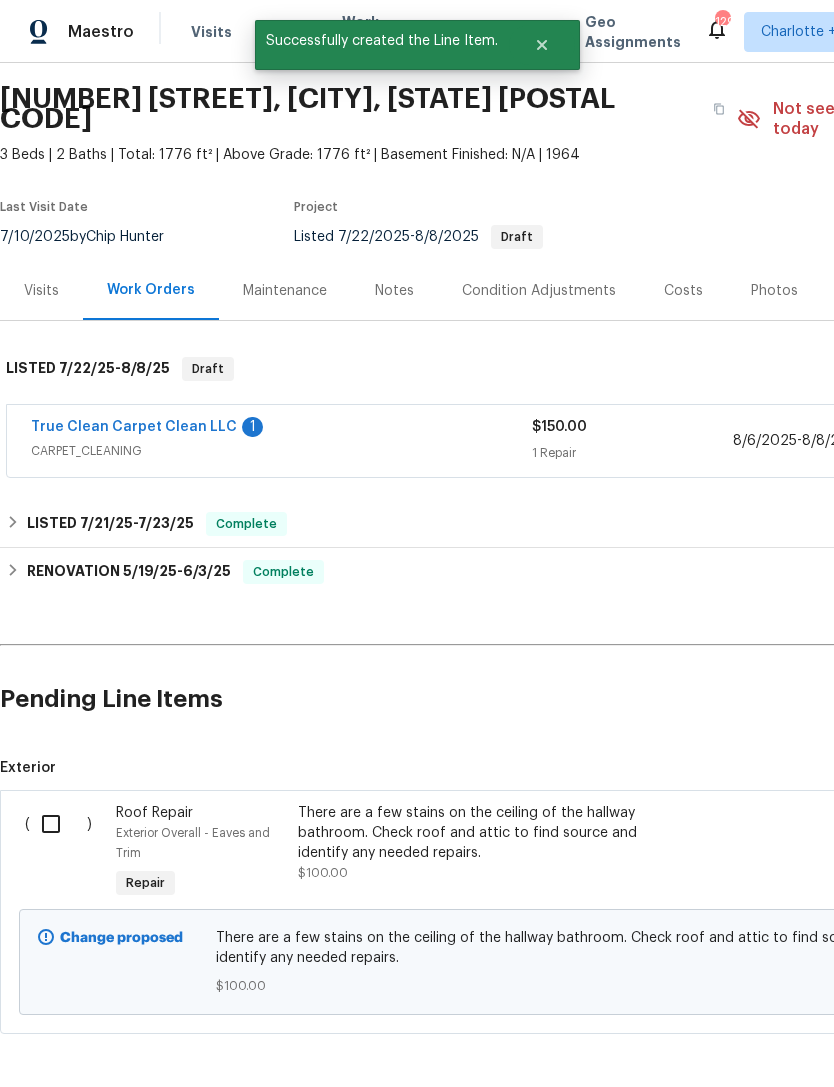 scroll, scrollTop: 62, scrollLeft: 0, axis: vertical 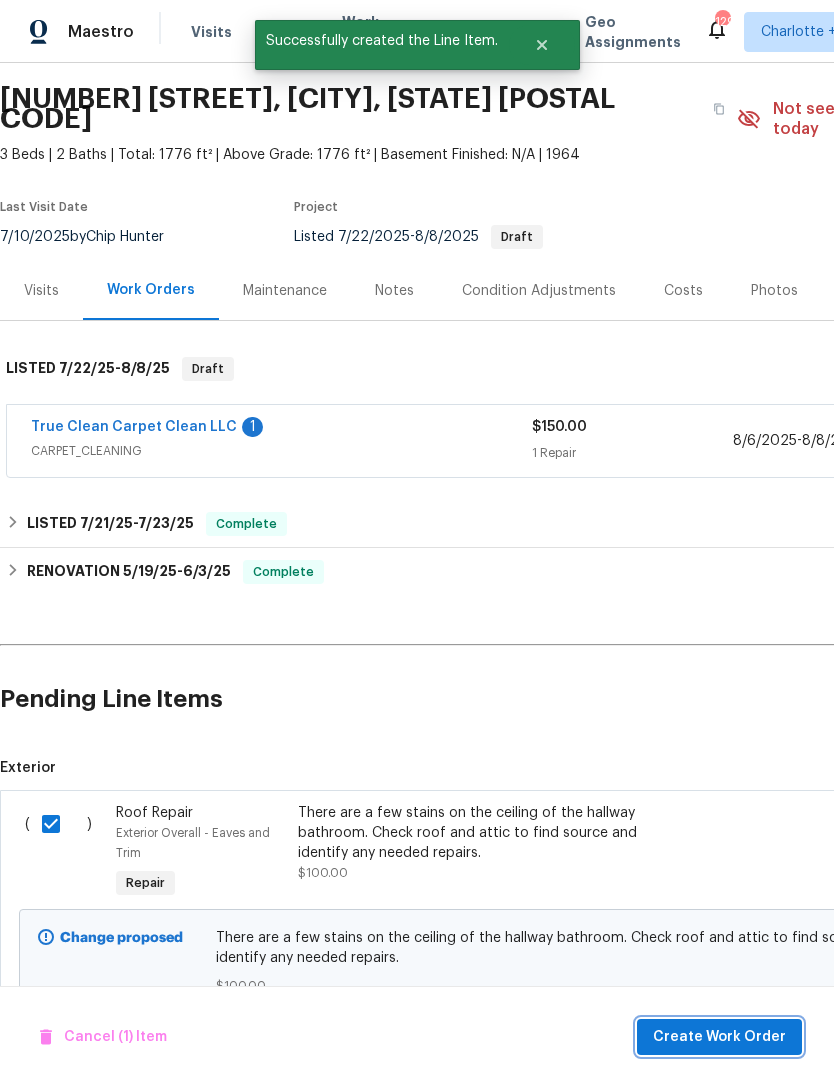 click on "Create Work Order" at bounding box center [719, 1037] 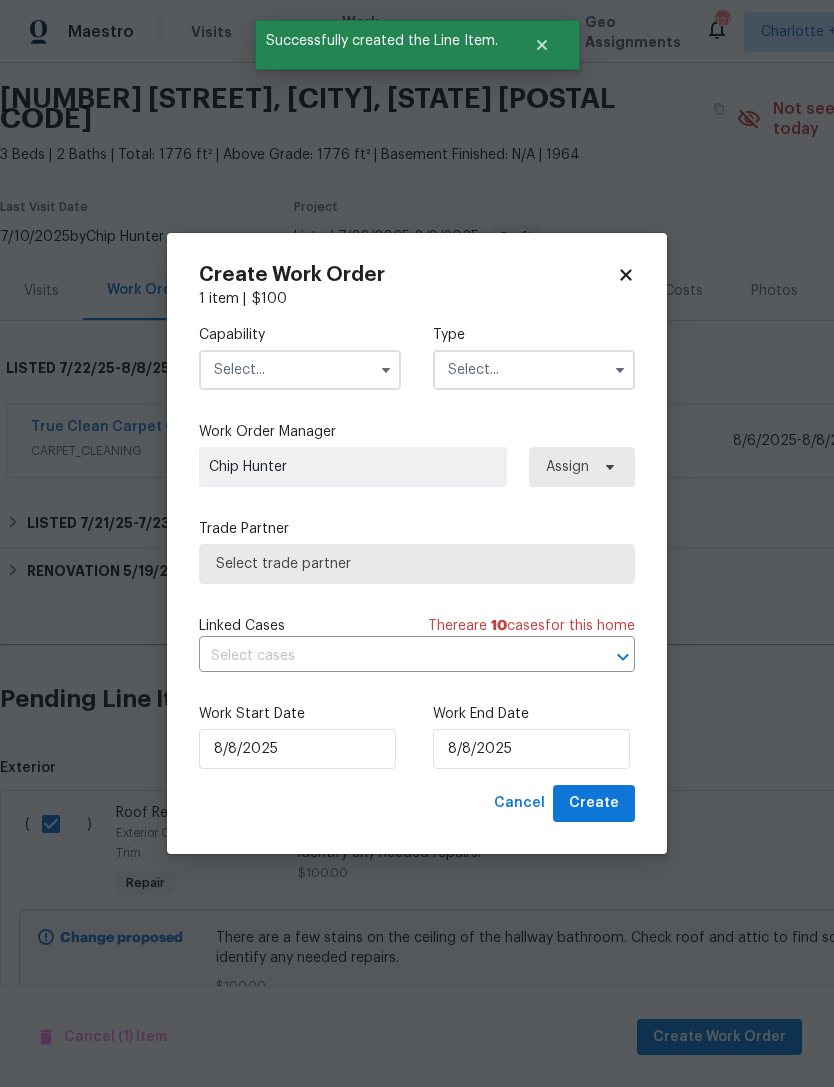 click at bounding box center [300, 370] 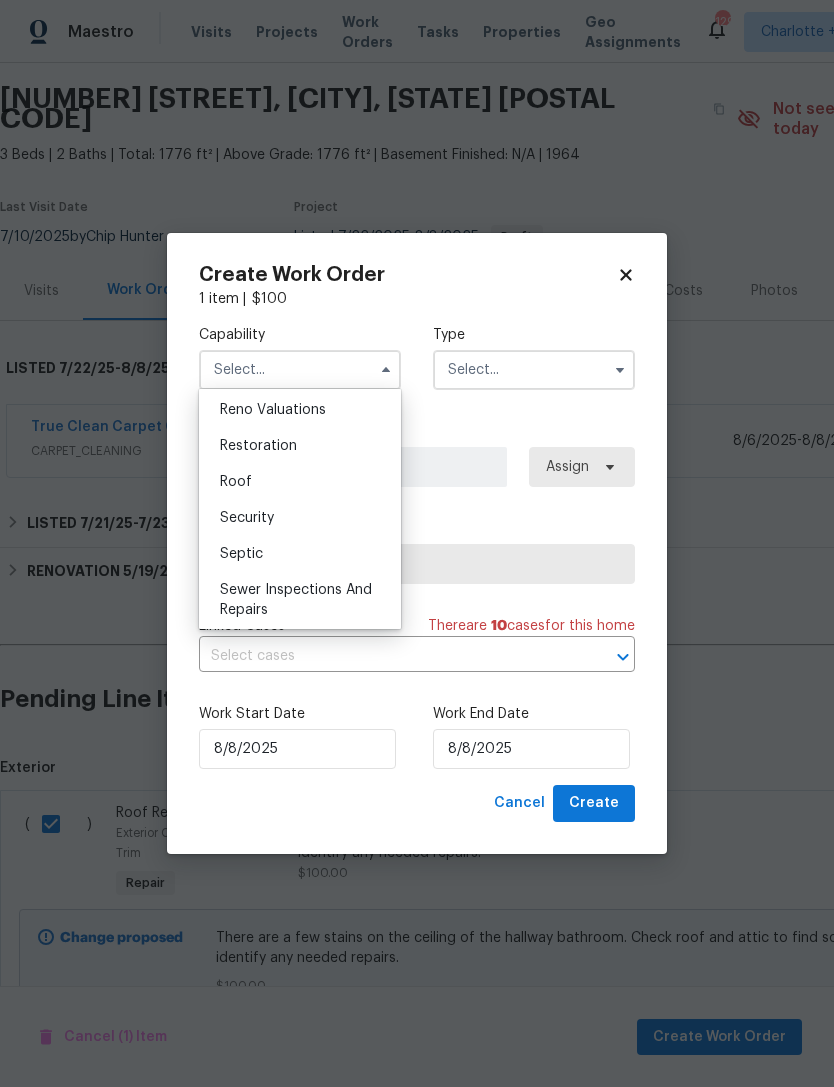 scroll, scrollTop: 1985, scrollLeft: 0, axis: vertical 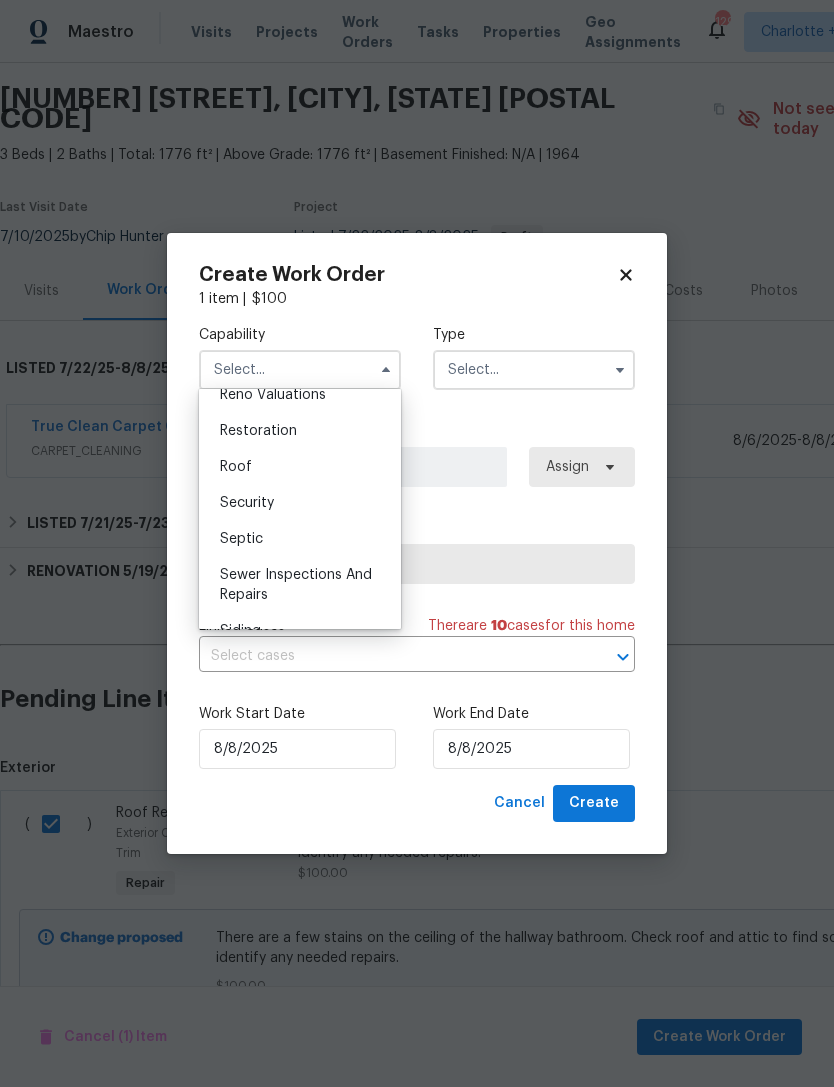 click on "Roof" at bounding box center [300, 467] 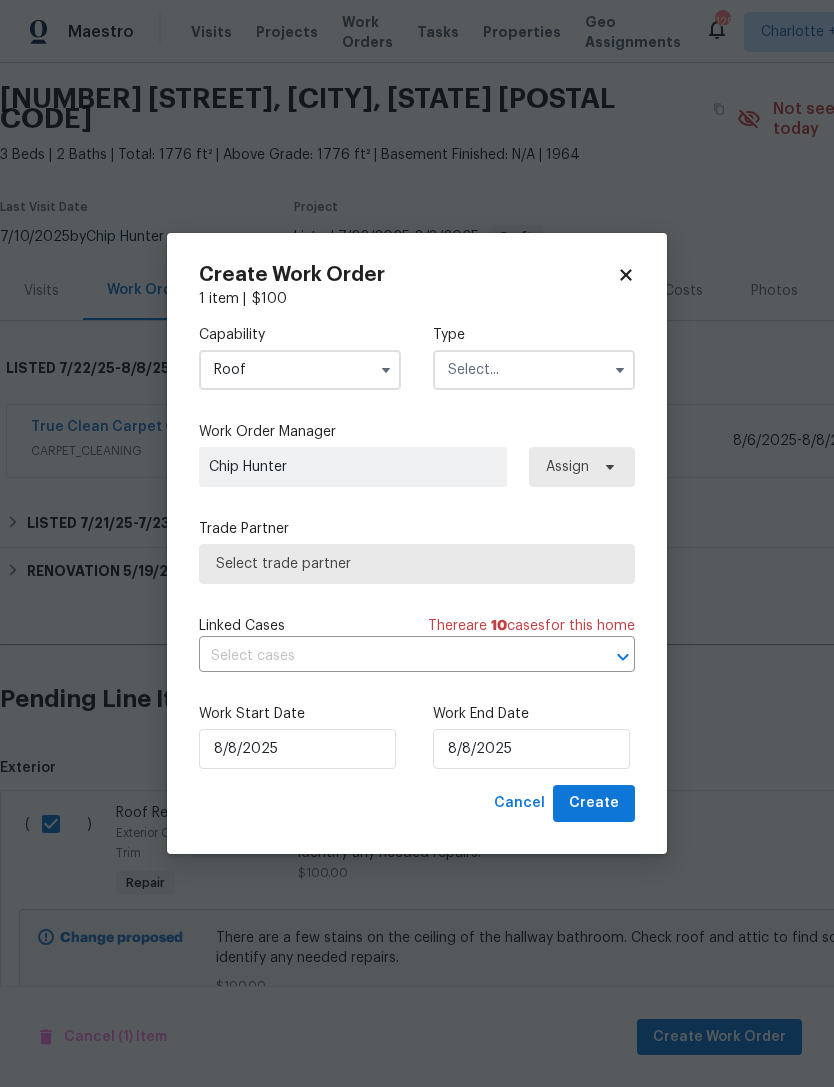 click at bounding box center (534, 370) 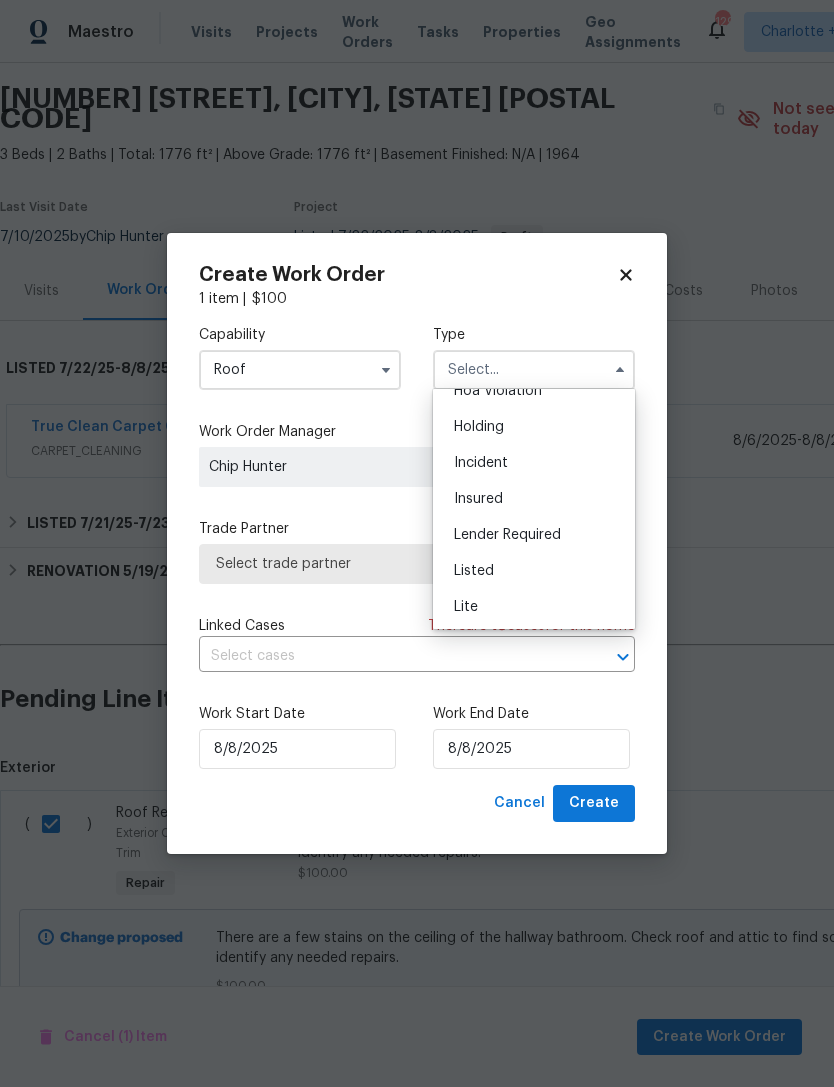 scroll, scrollTop: 126, scrollLeft: 0, axis: vertical 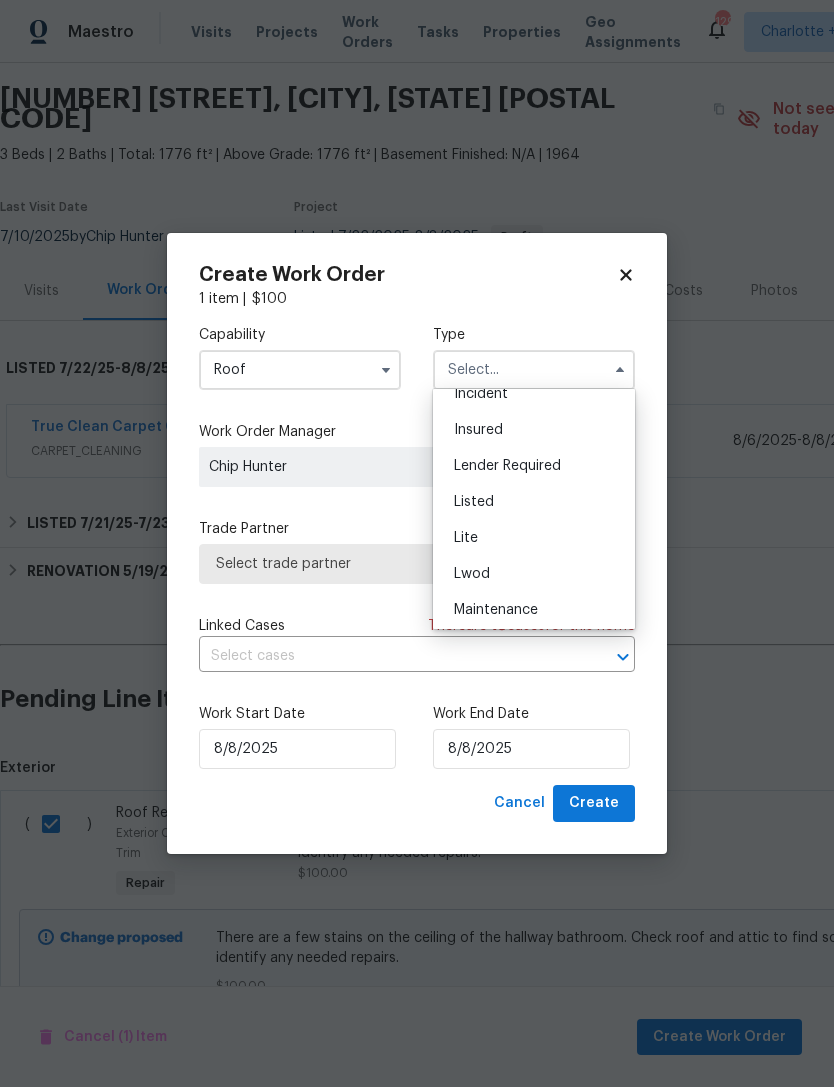 click on "Listed" at bounding box center [534, 502] 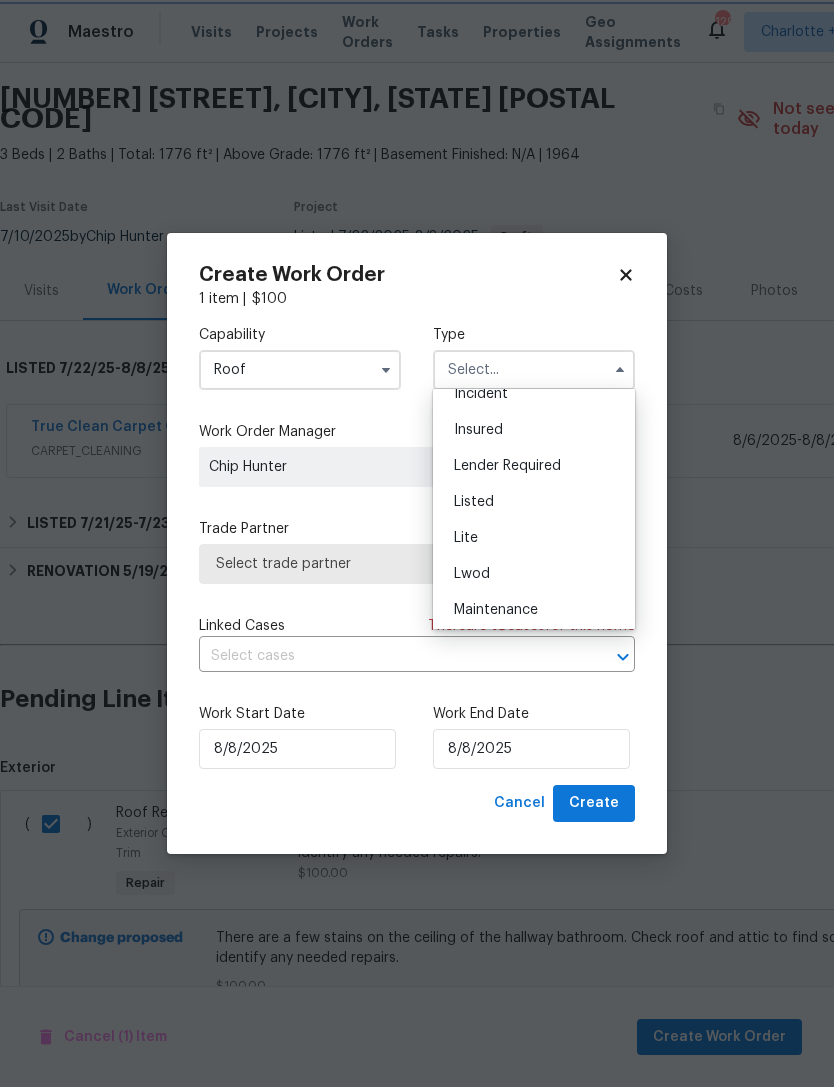 type on "Listed" 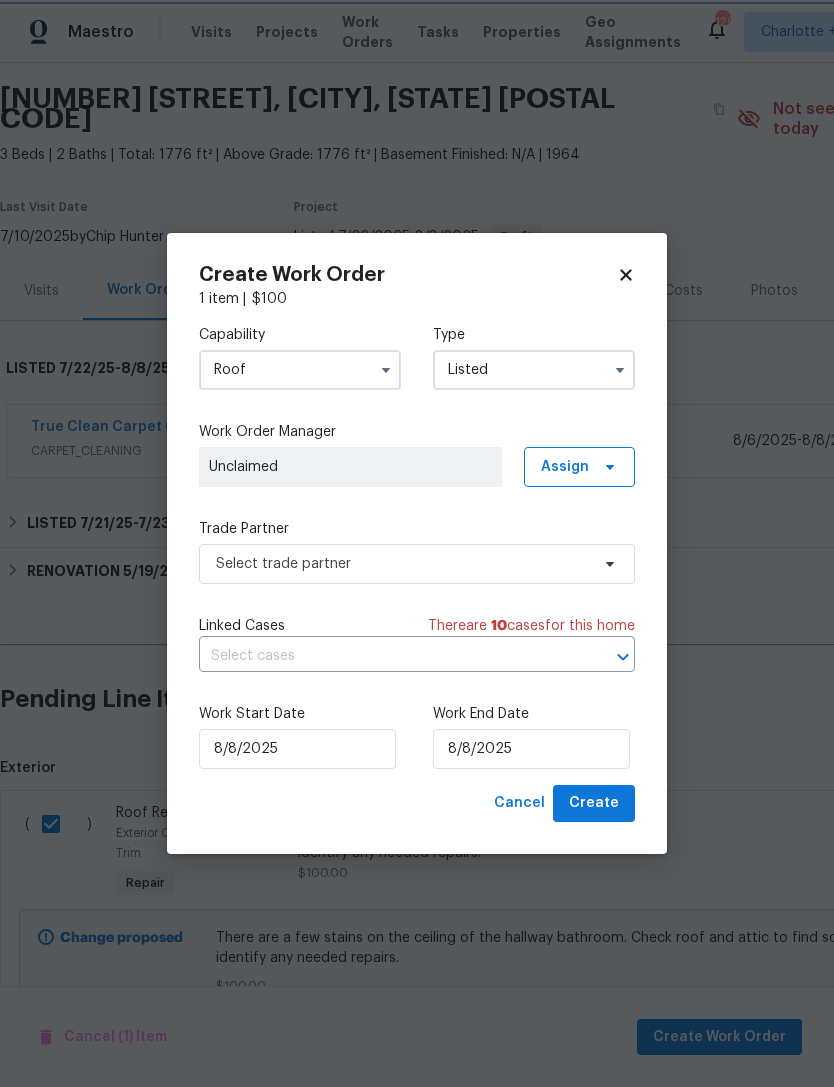 scroll, scrollTop: 0, scrollLeft: 0, axis: both 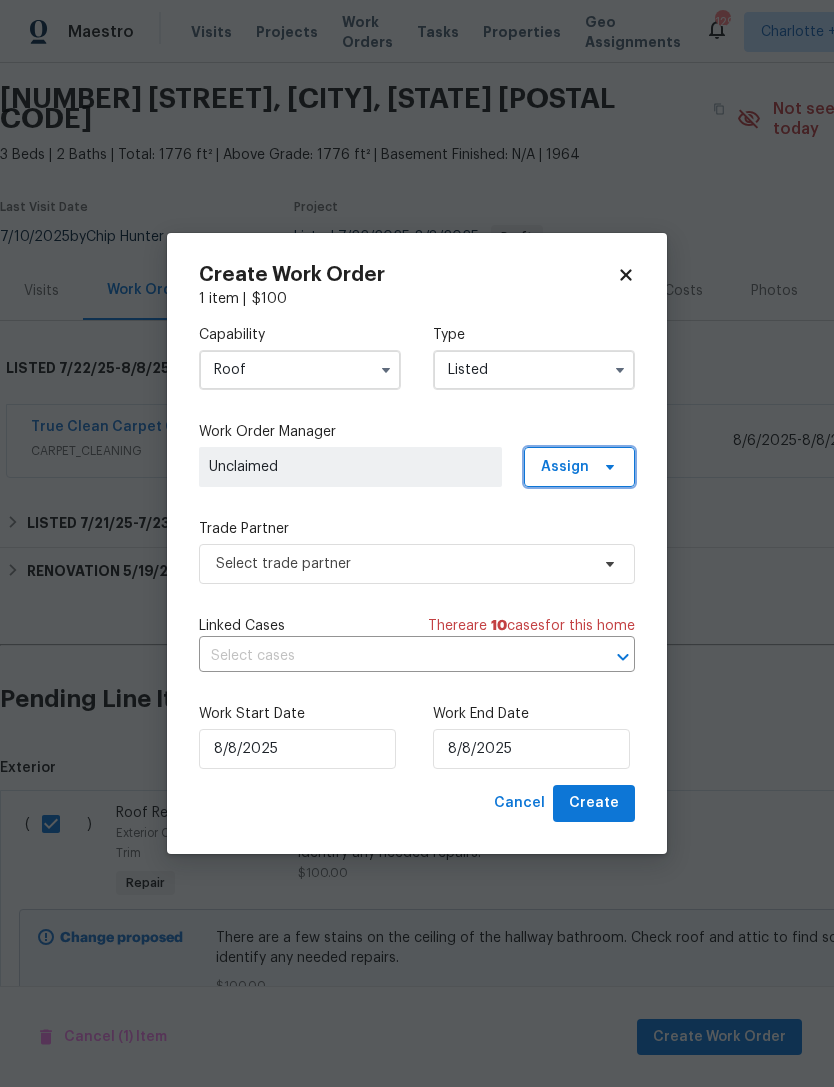 click 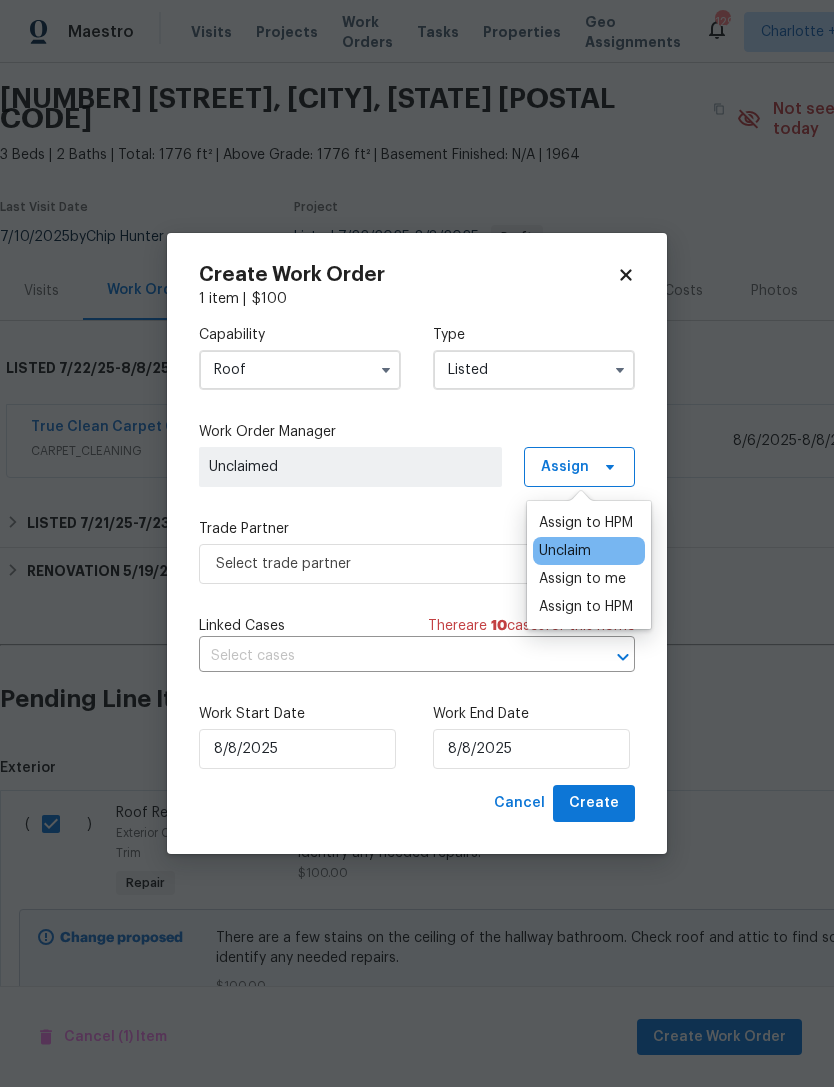 click on "Assign to HPM" at bounding box center [586, 607] 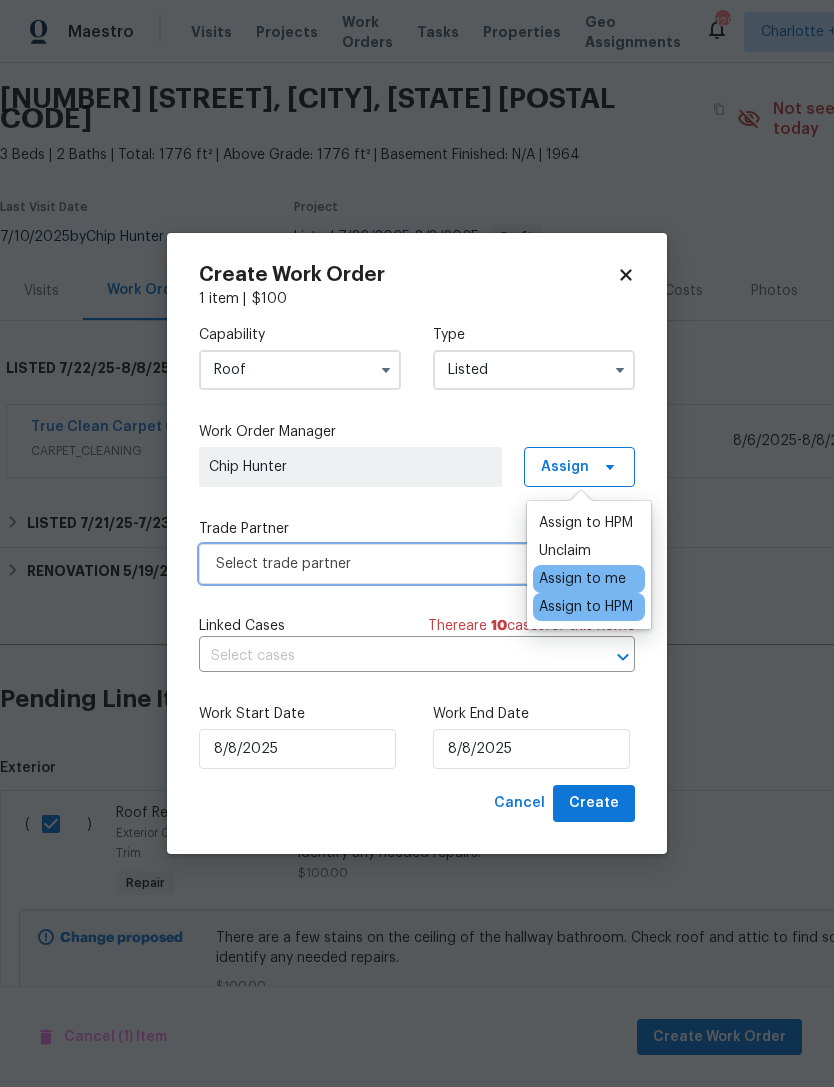 click on "Select trade partner" at bounding box center [417, 564] 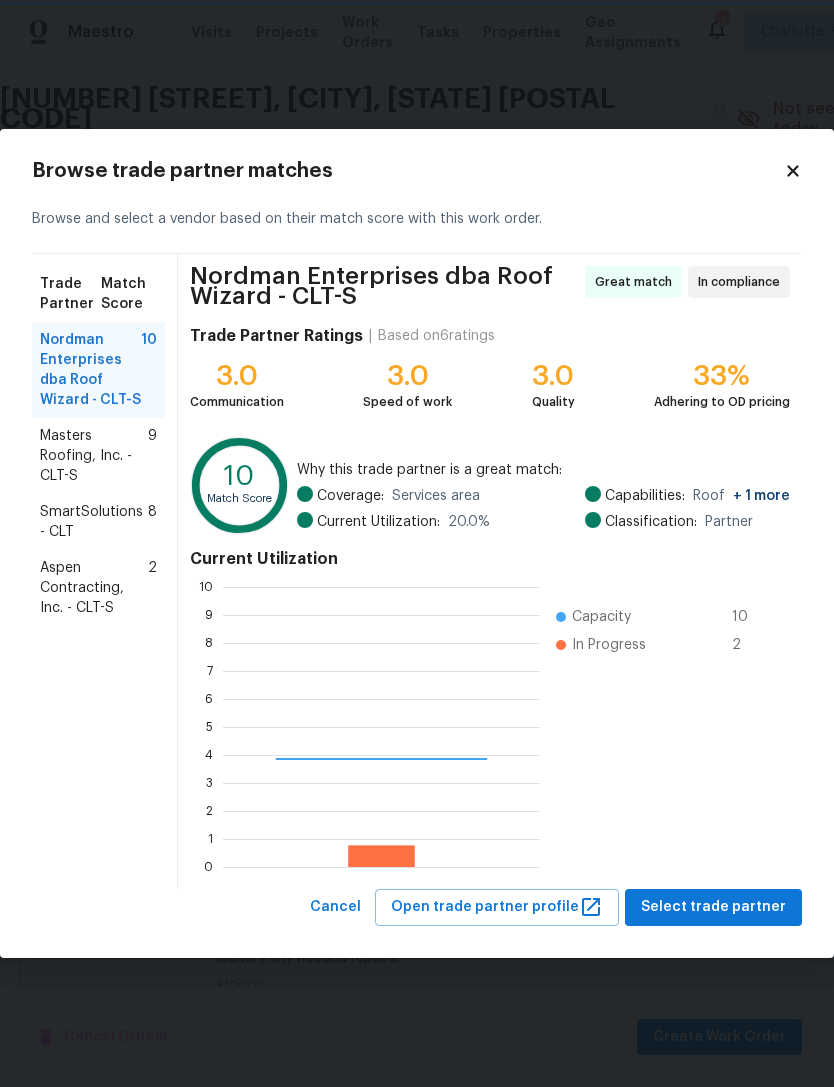 scroll, scrollTop: 2, scrollLeft: 2, axis: both 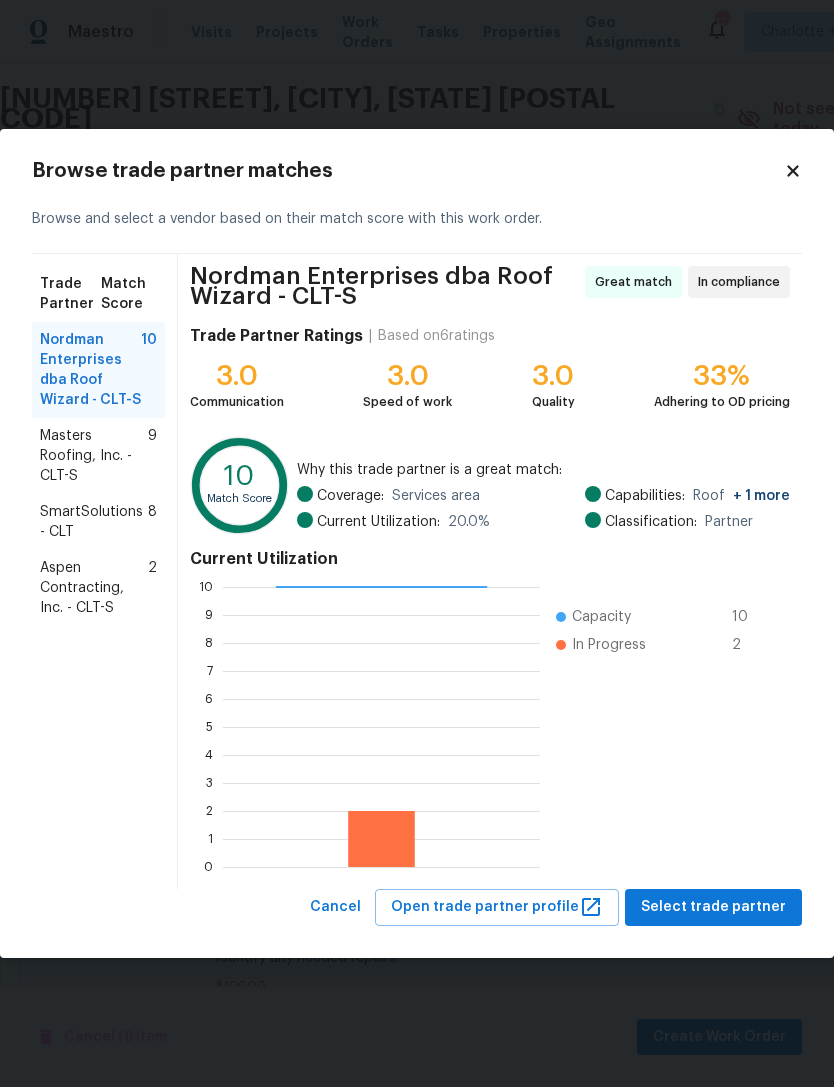 click on "SmartSolutions - CLT" at bounding box center (94, 522) 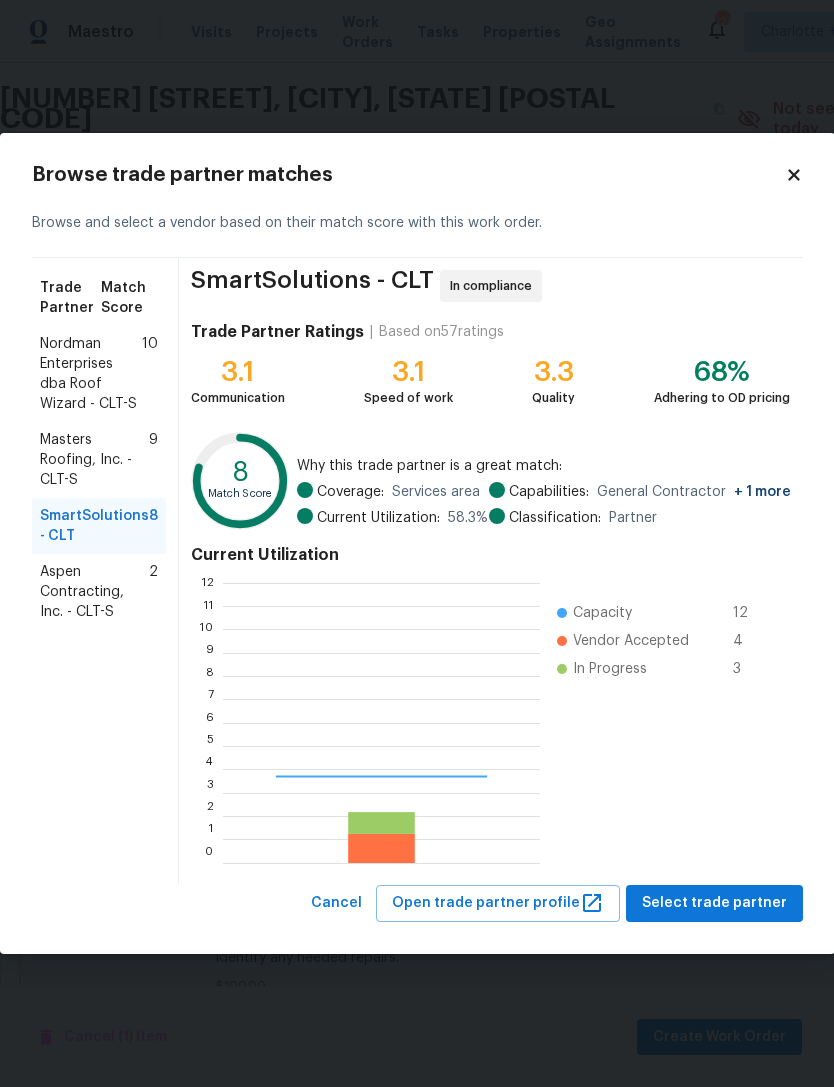 scroll, scrollTop: 2, scrollLeft: 2, axis: both 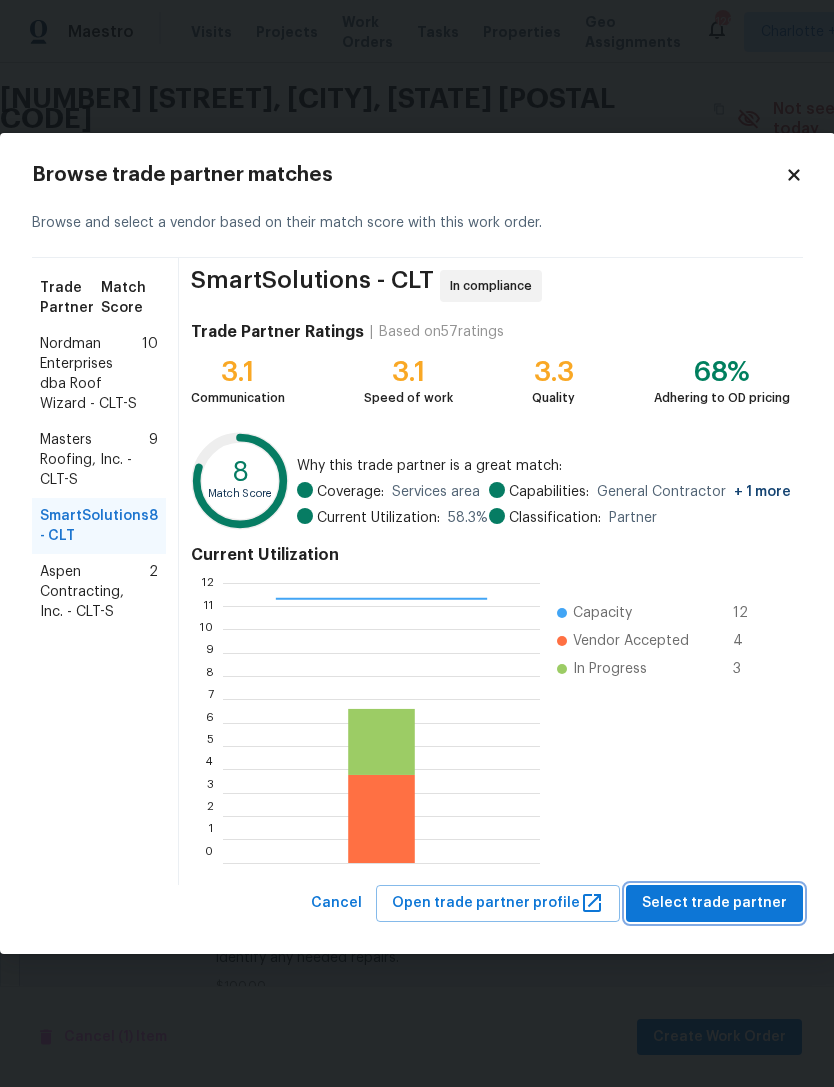 click on "Select trade partner" at bounding box center [714, 903] 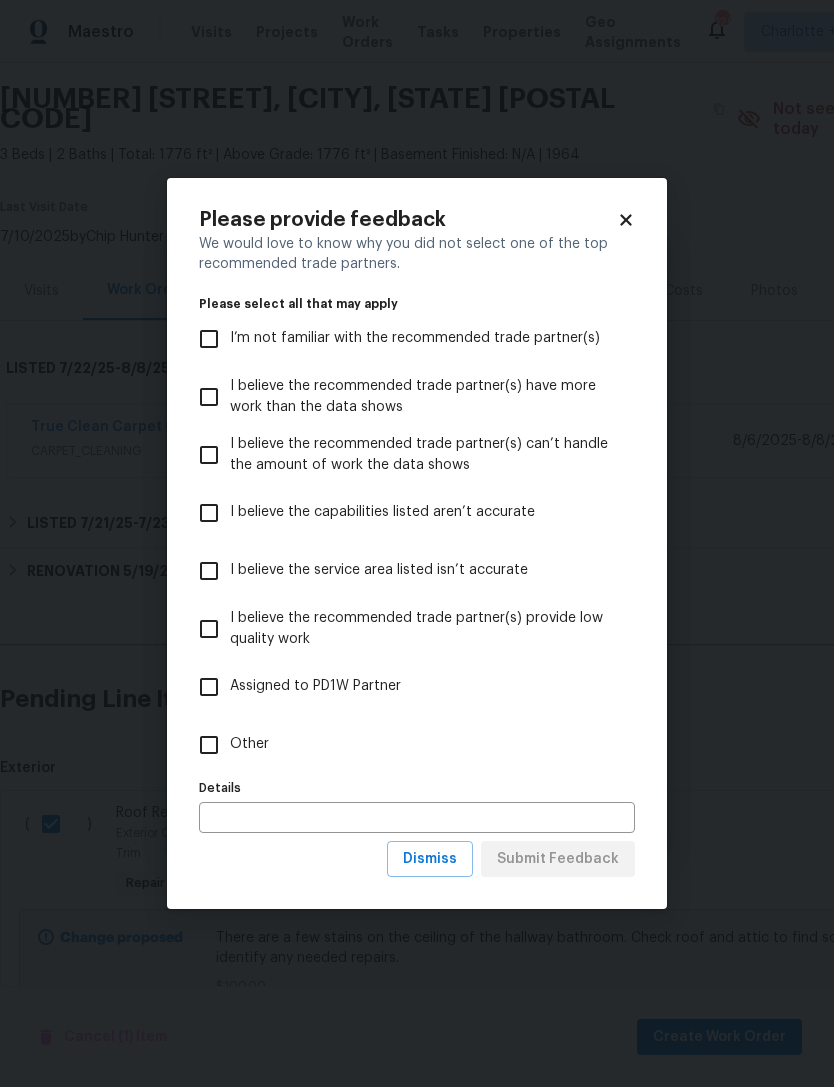 click on "I believe the service area listed isn’t accurate" at bounding box center [209, 571] 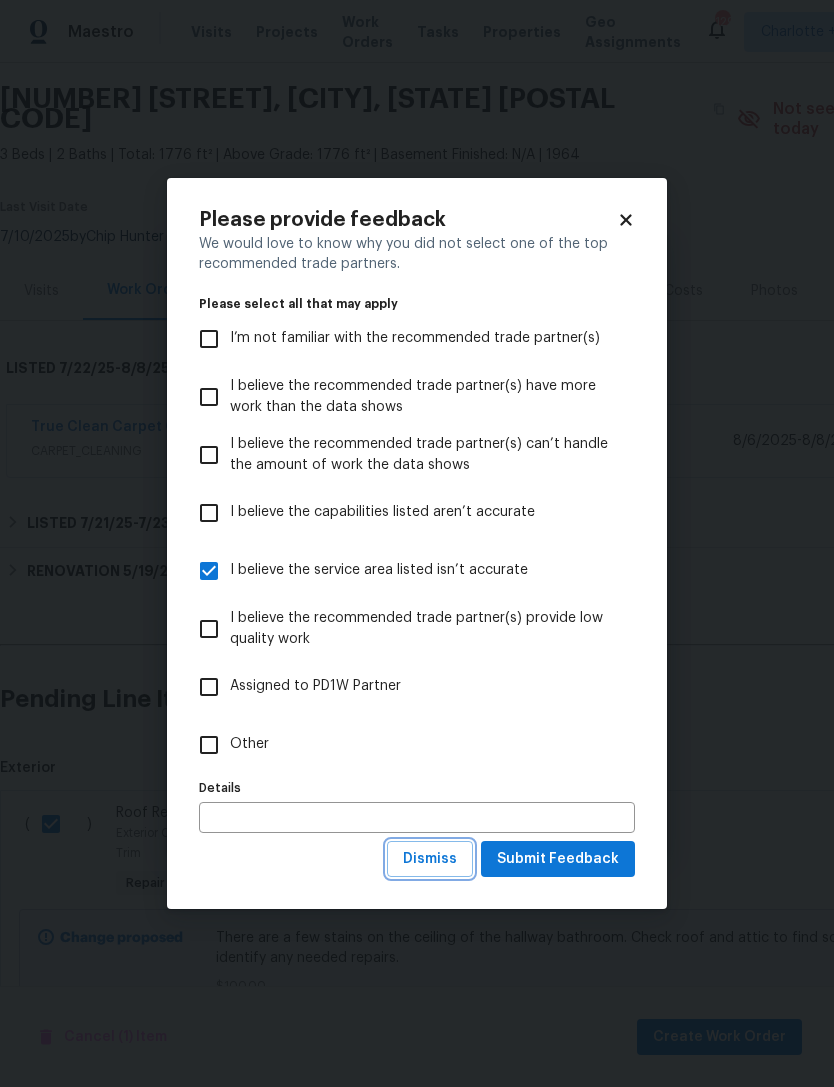 click on "Dismiss" at bounding box center (430, 859) 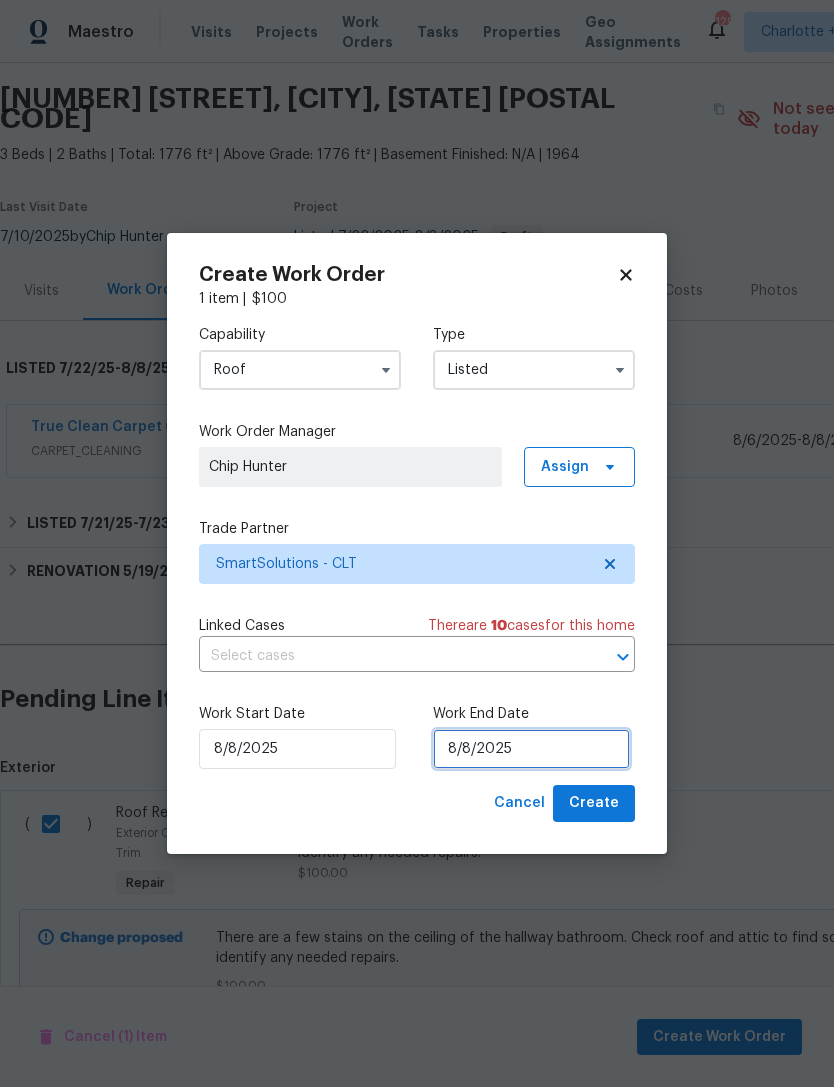 click on "8/8/2025" at bounding box center [531, 749] 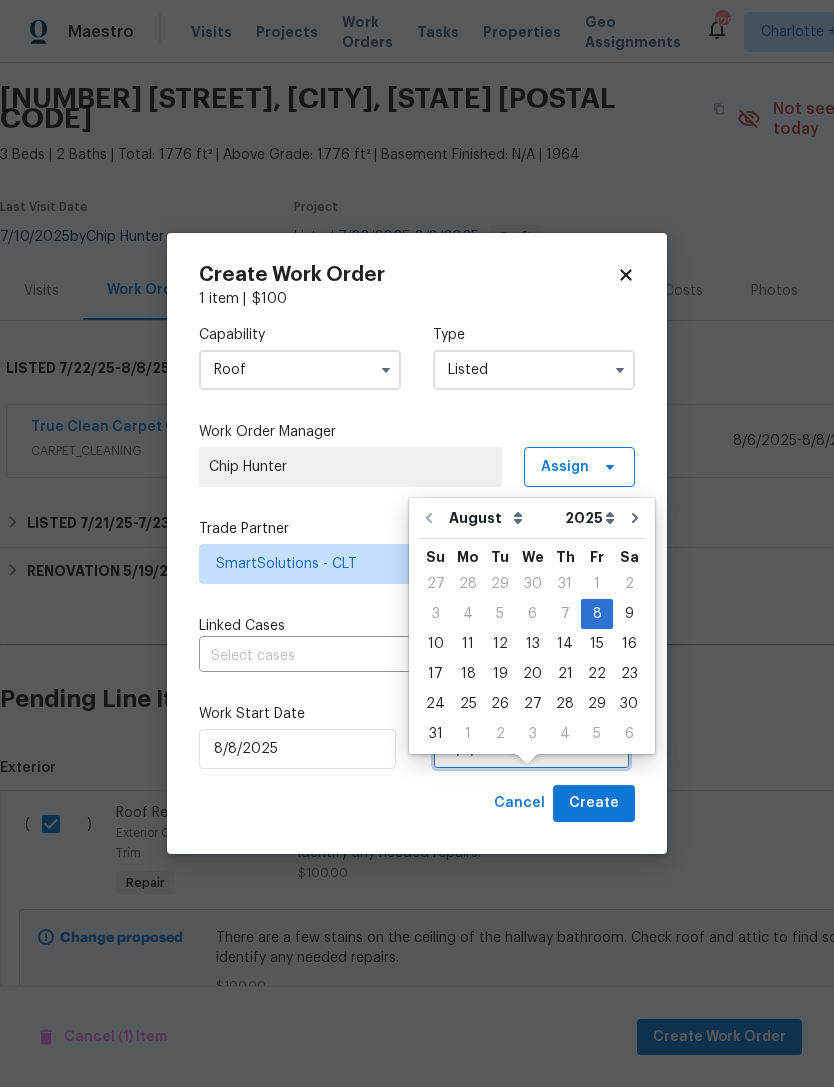 scroll, scrollTop: 37, scrollLeft: 0, axis: vertical 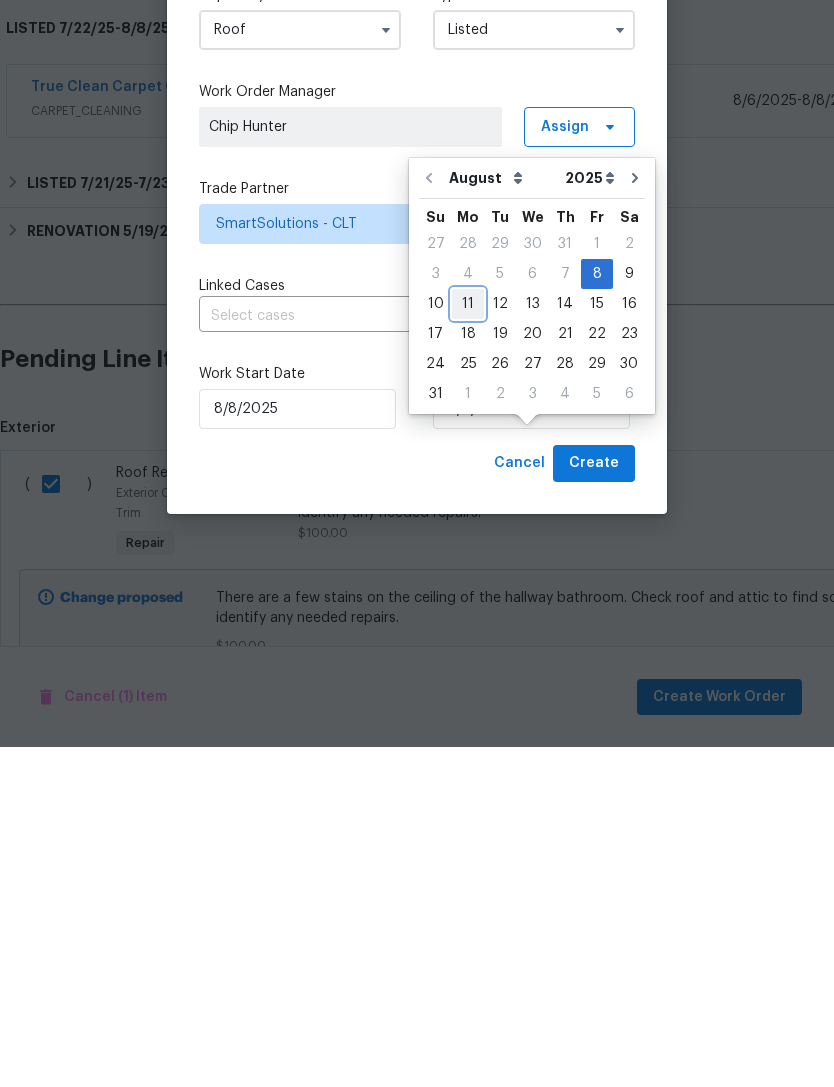 click on "11" at bounding box center [468, 644] 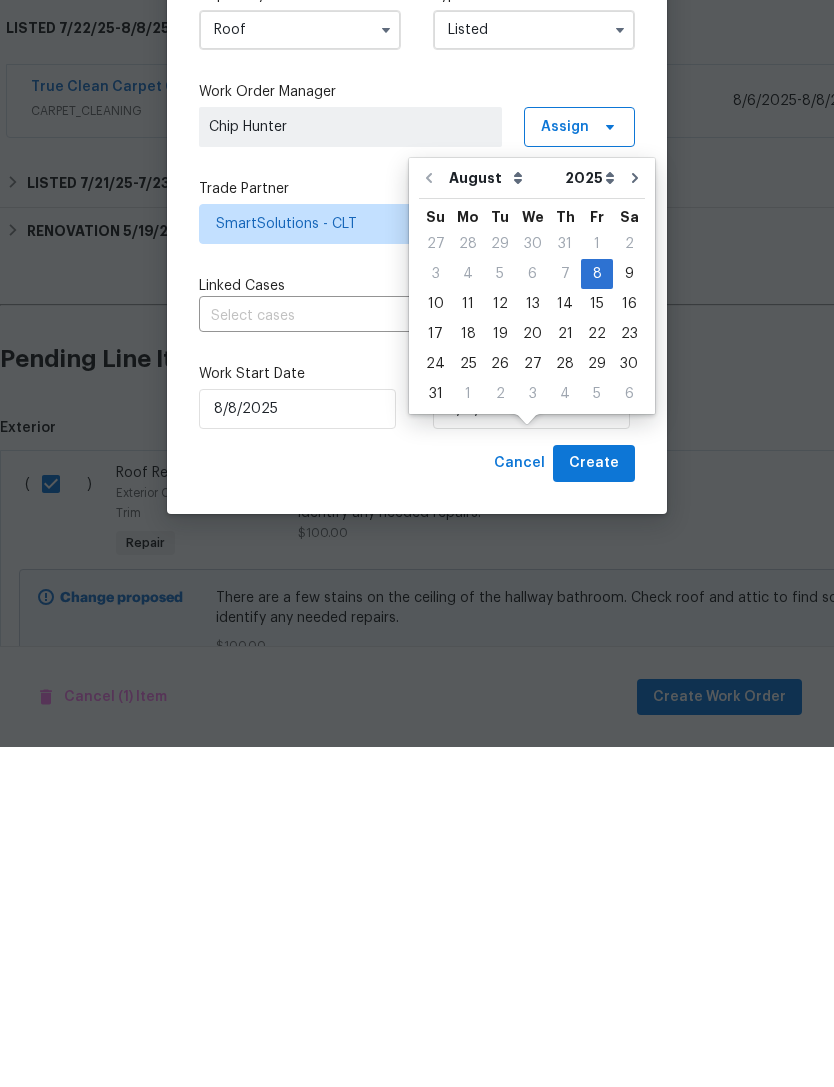 scroll, scrollTop: 64, scrollLeft: 0, axis: vertical 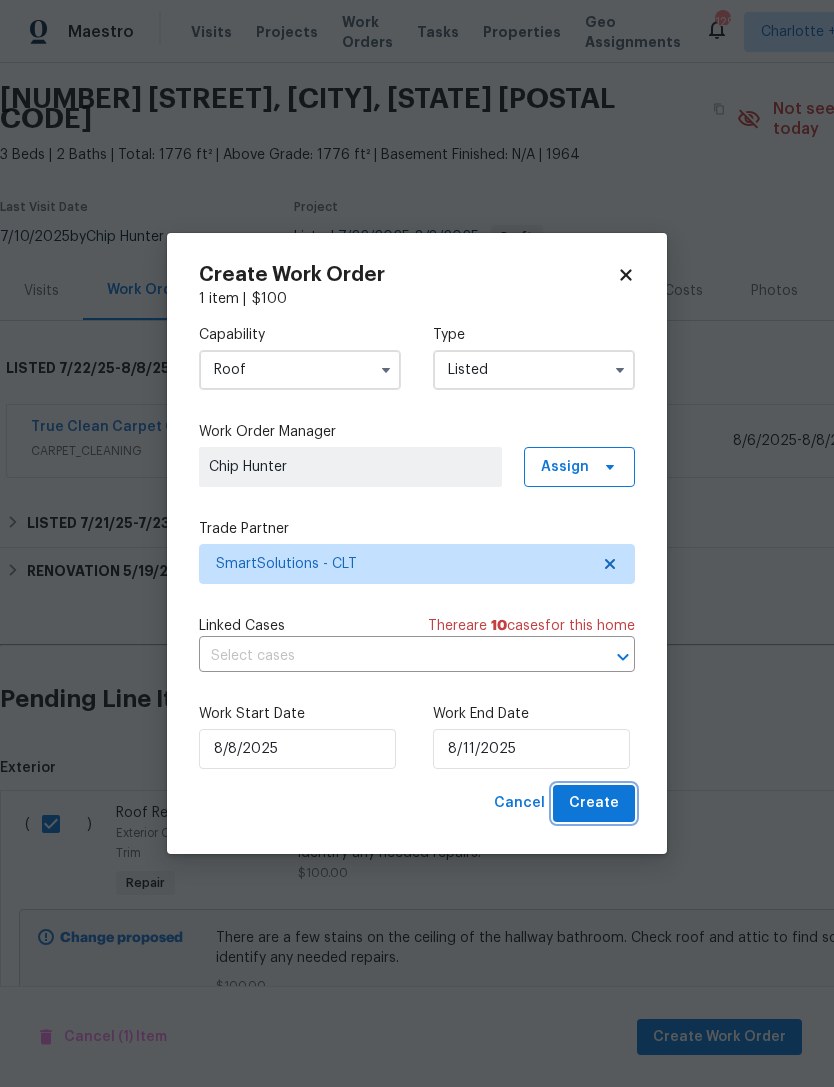 click on "Create" at bounding box center [594, 803] 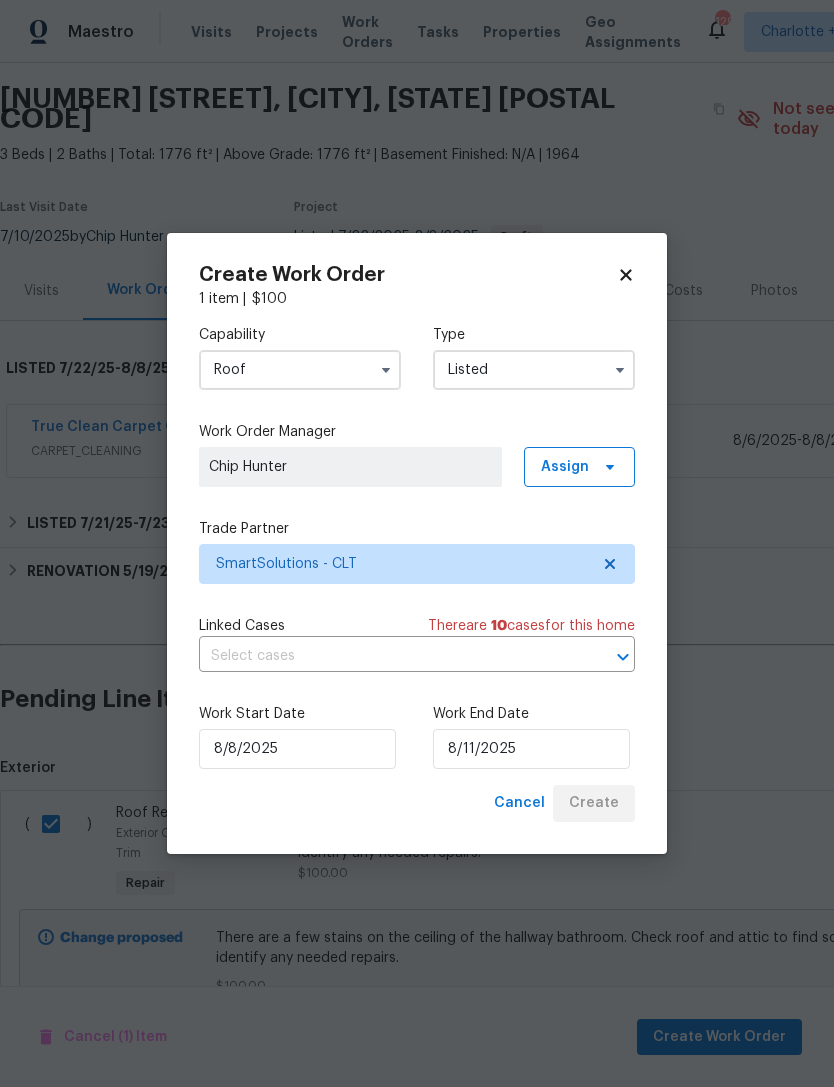 checkbox on "false" 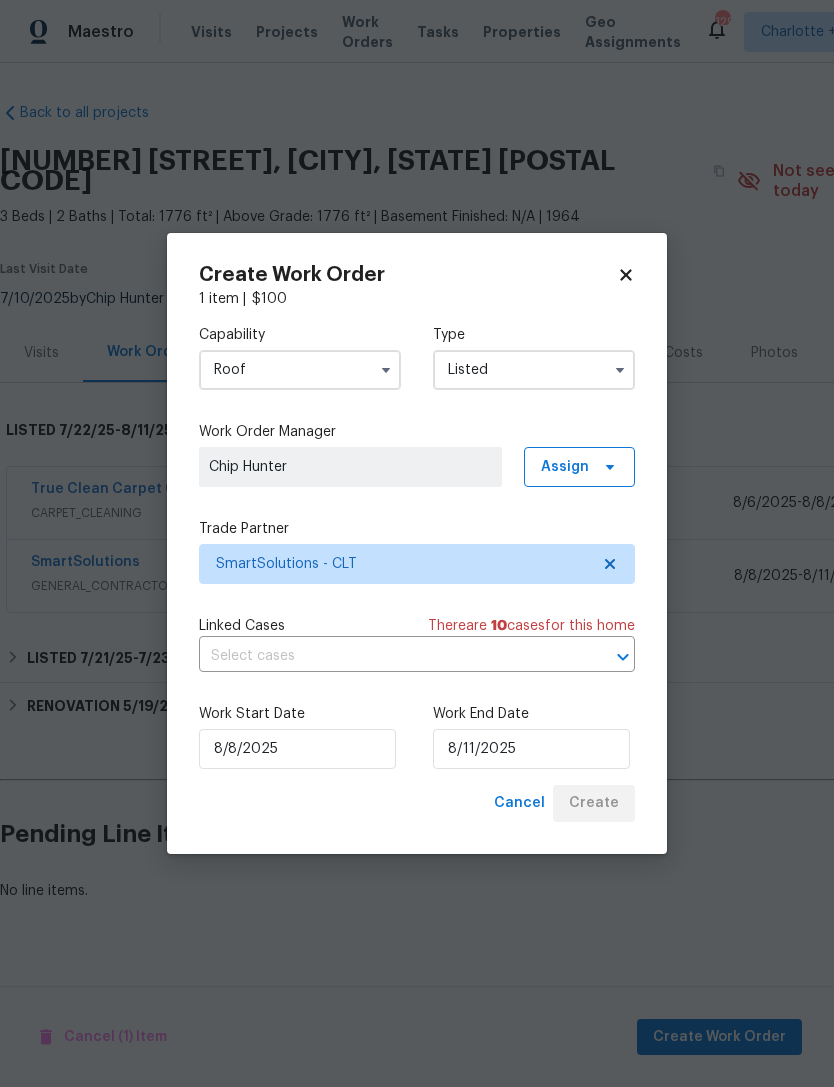 scroll, scrollTop: 0, scrollLeft: 0, axis: both 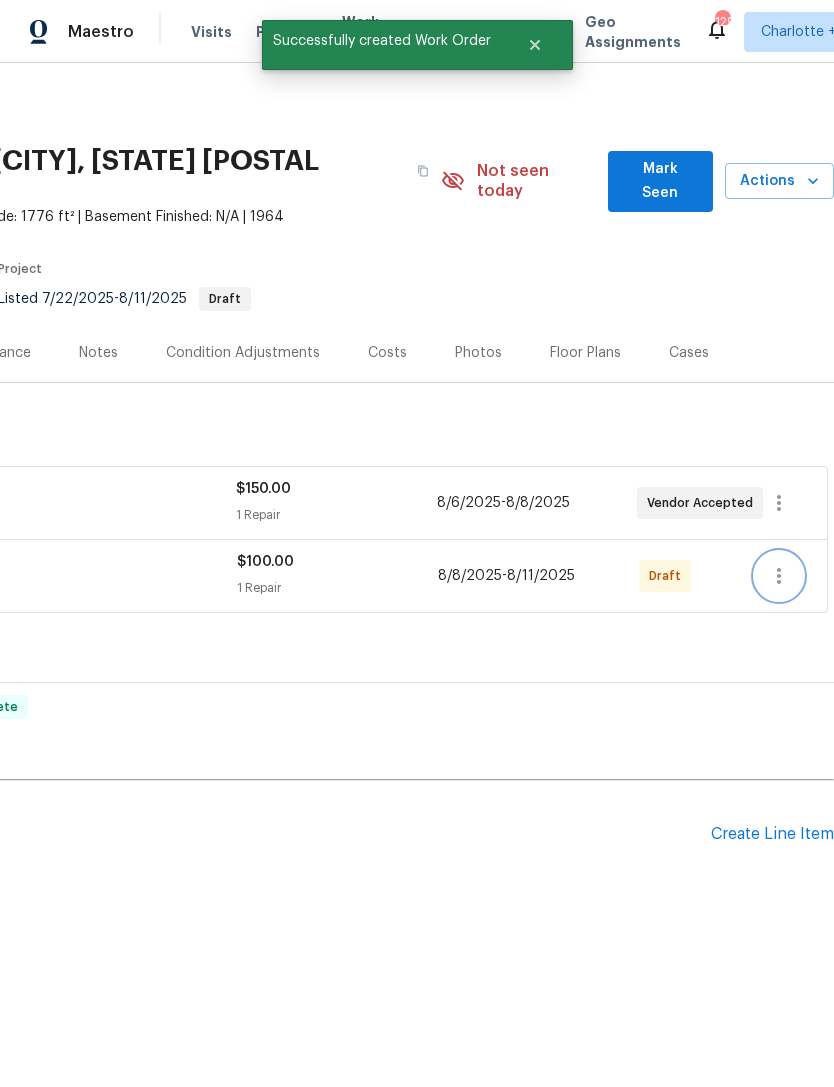 click 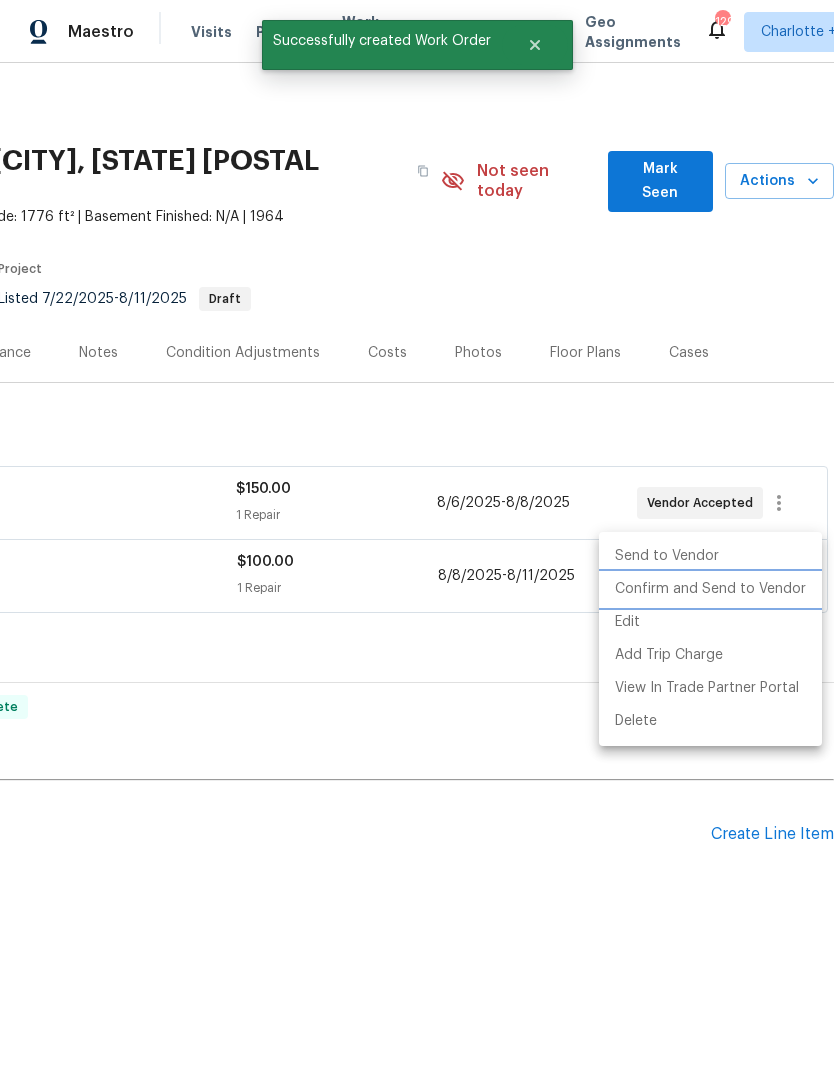click on "Confirm and Send to Vendor" at bounding box center (710, 589) 